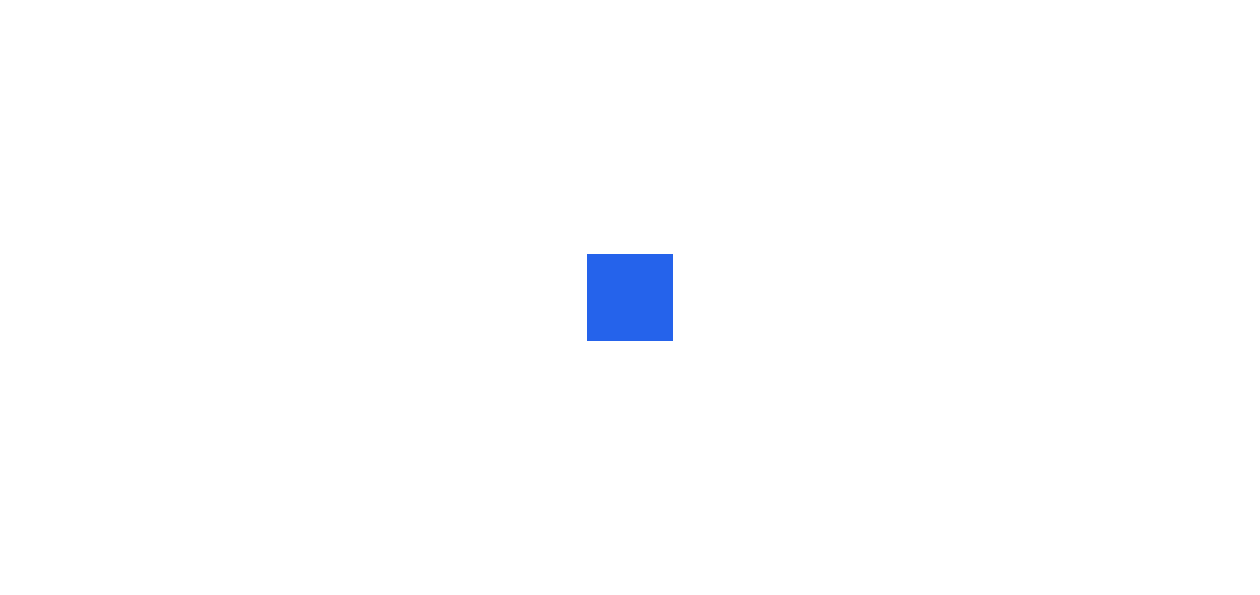 scroll, scrollTop: 0, scrollLeft: 0, axis: both 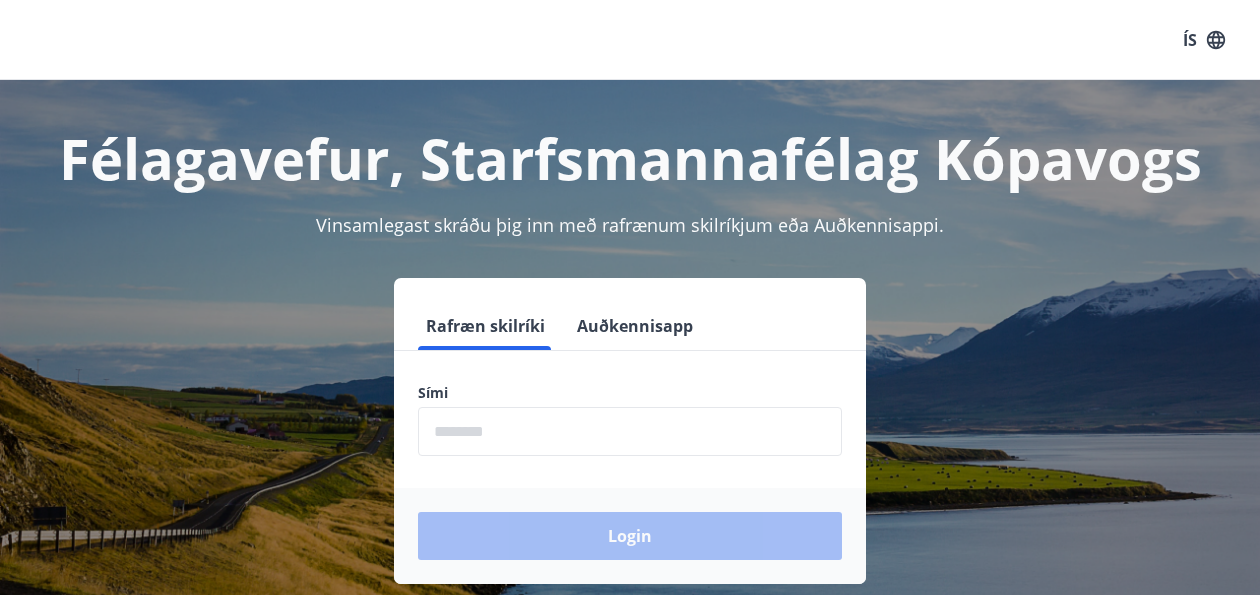 click at bounding box center (630, 431) 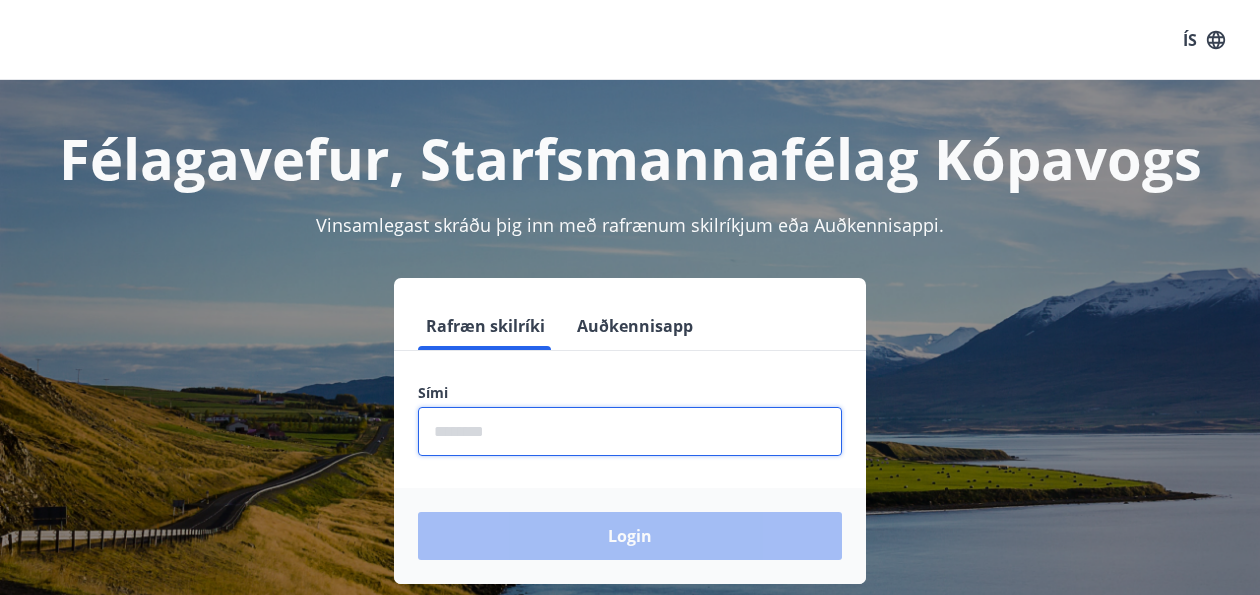 type on "********" 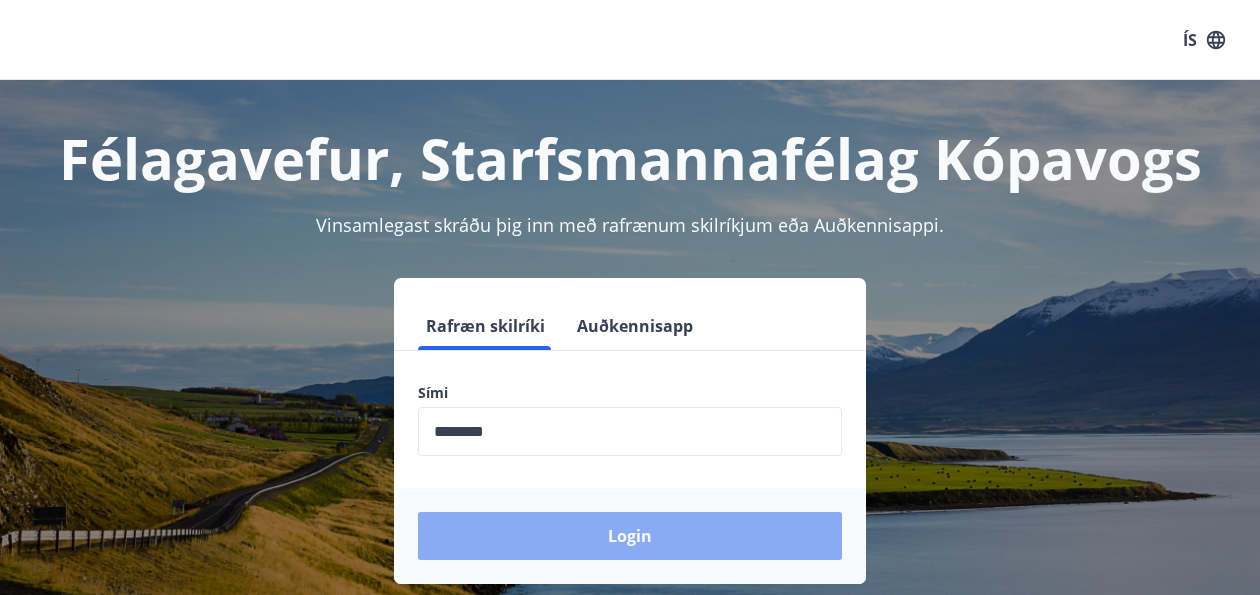 click on "Login" at bounding box center [630, 536] 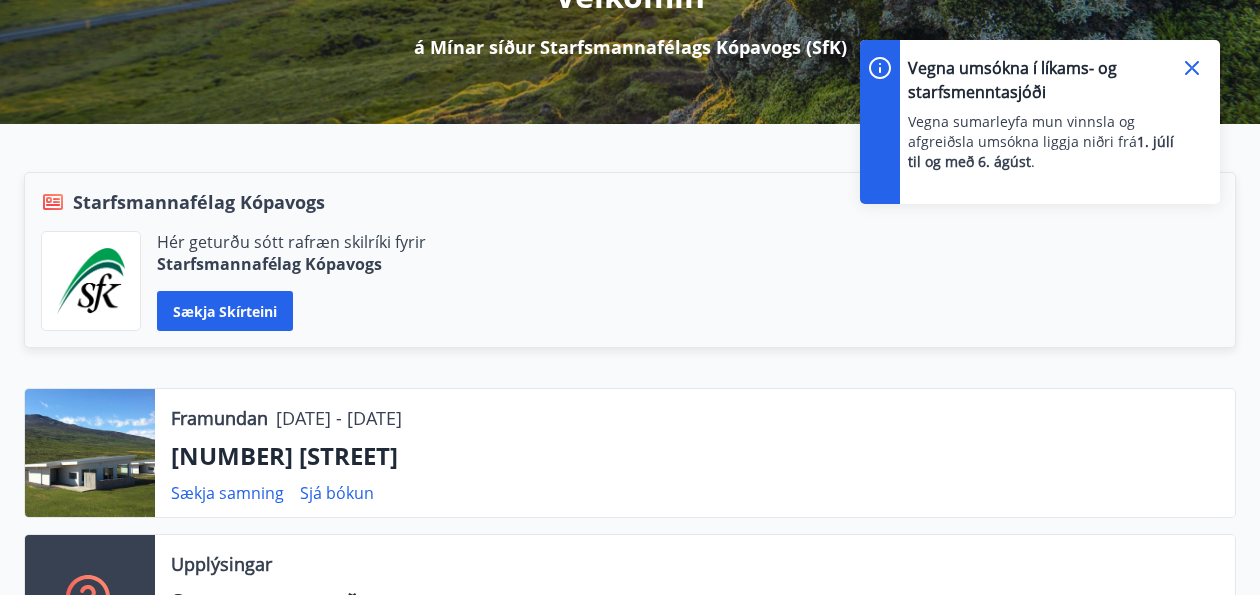scroll, scrollTop: 0, scrollLeft: 0, axis: both 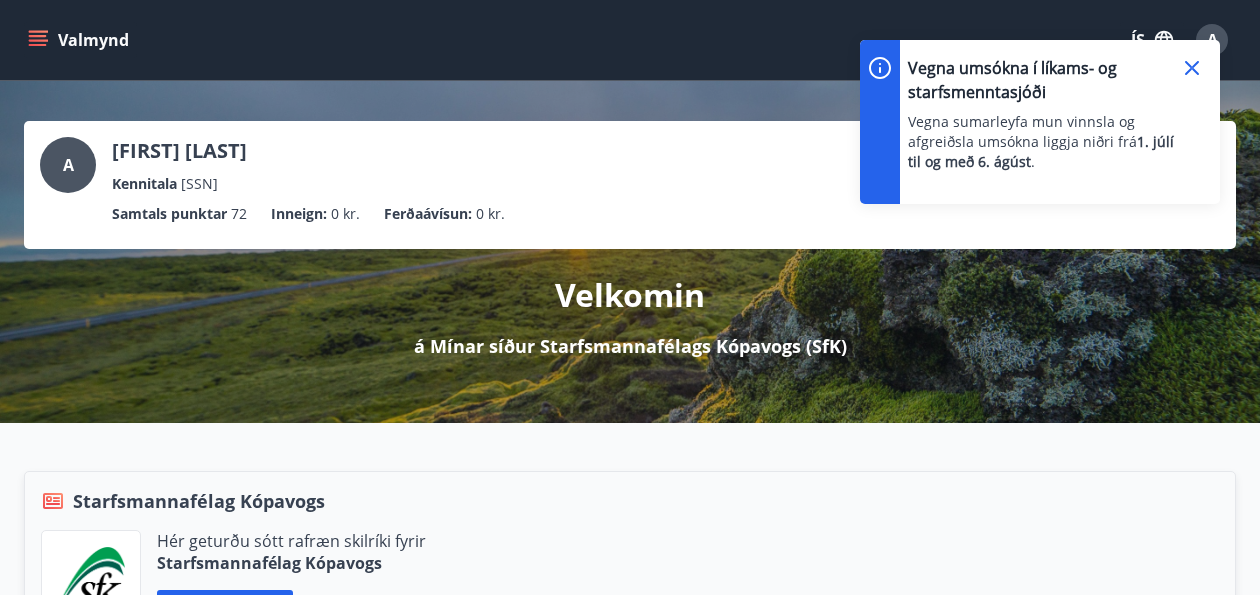 click 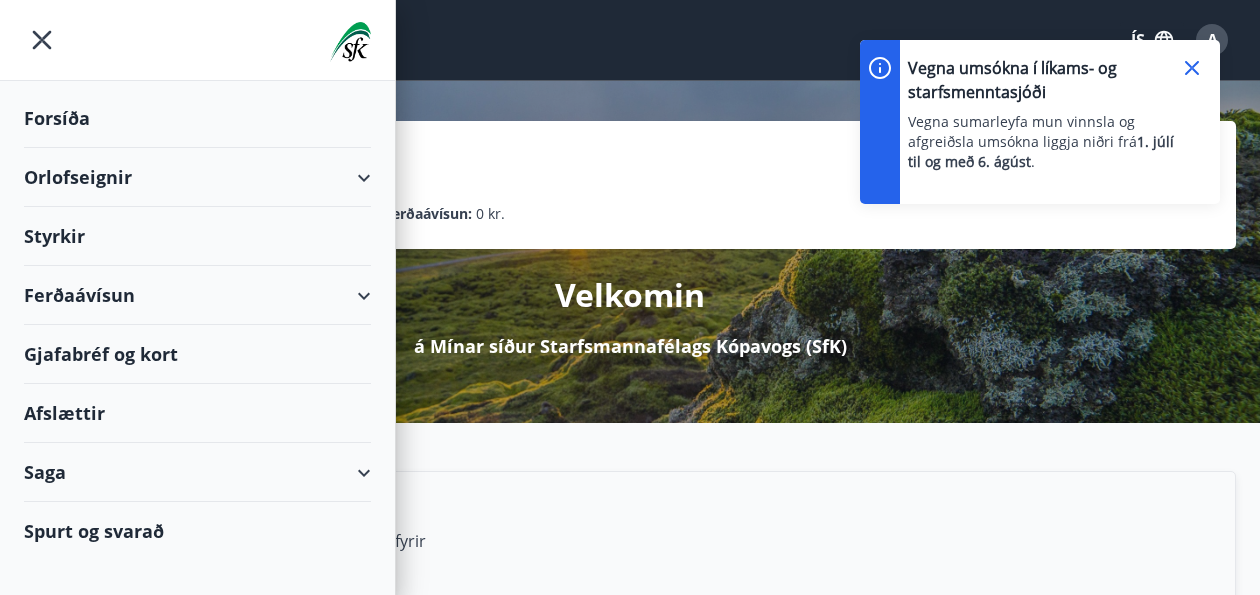 click on "Orlofseignir" at bounding box center [197, 177] 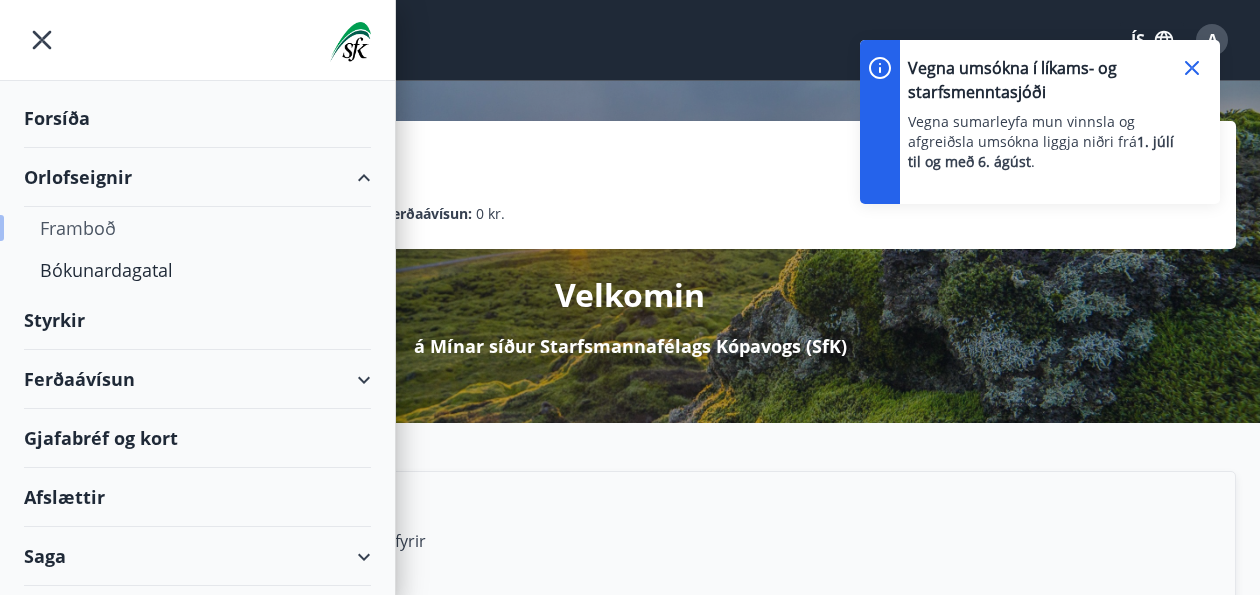 click on "Framboð" at bounding box center (197, 228) 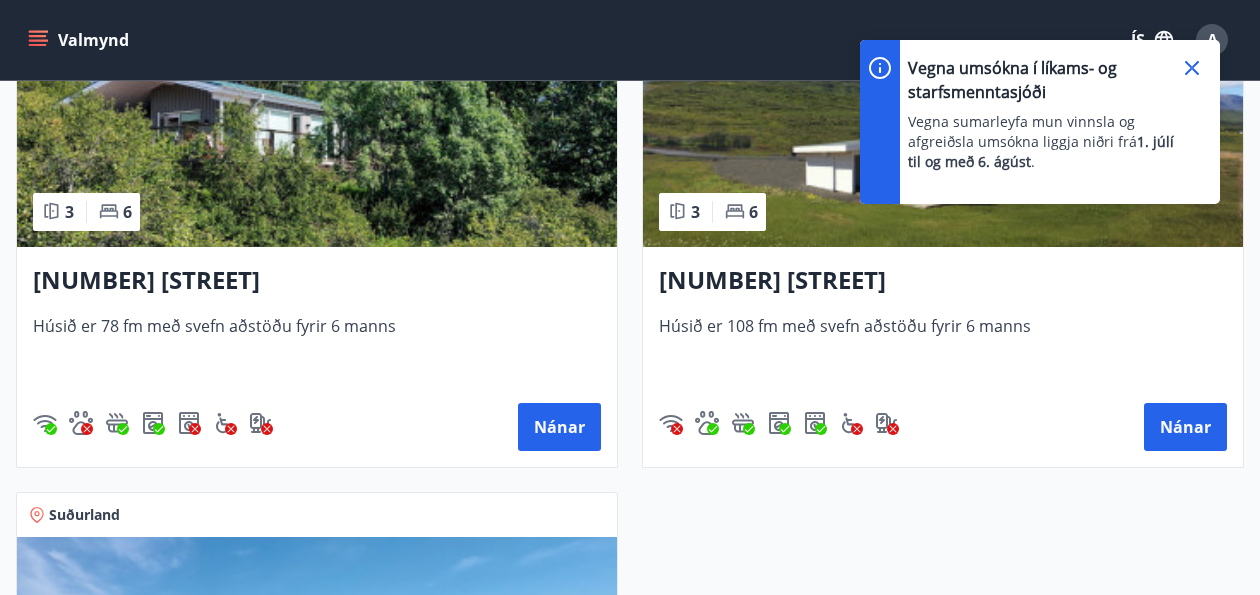 scroll, scrollTop: 1465, scrollLeft: 0, axis: vertical 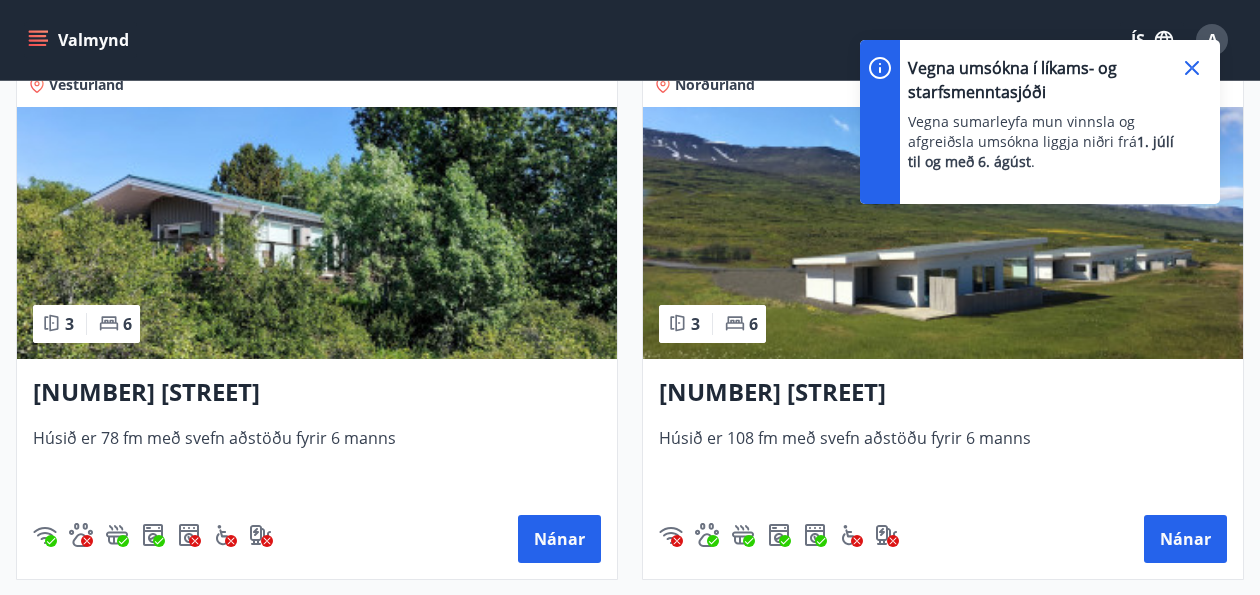 click on "[NUMBER] [STREET]" at bounding box center [943, 393] 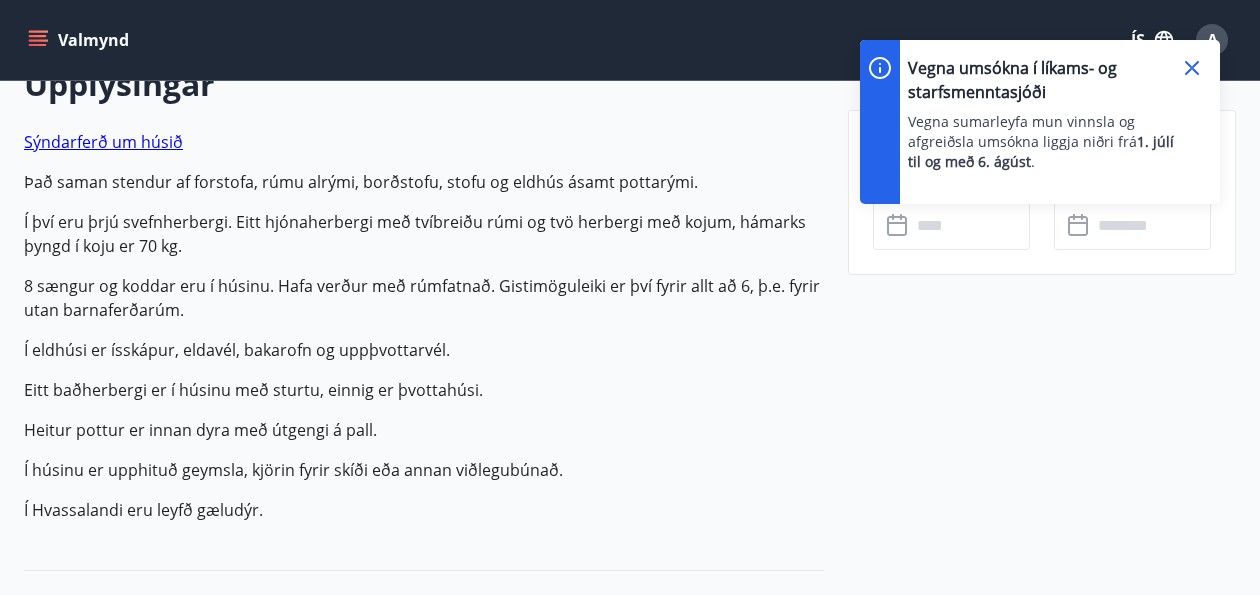 scroll, scrollTop: 603, scrollLeft: 0, axis: vertical 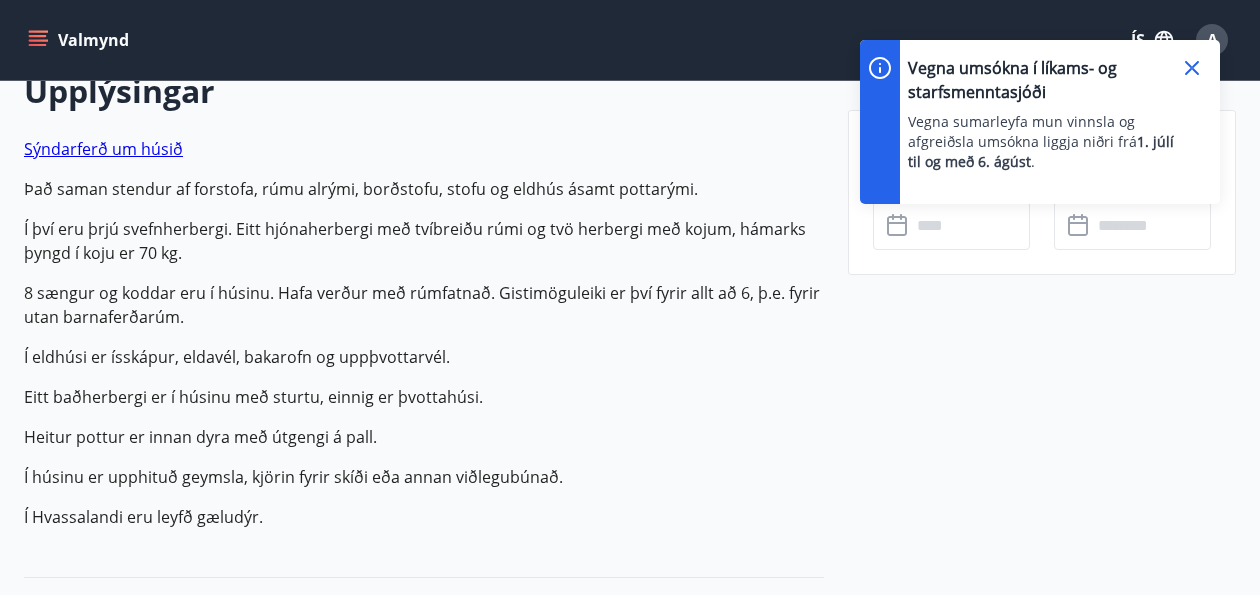 click 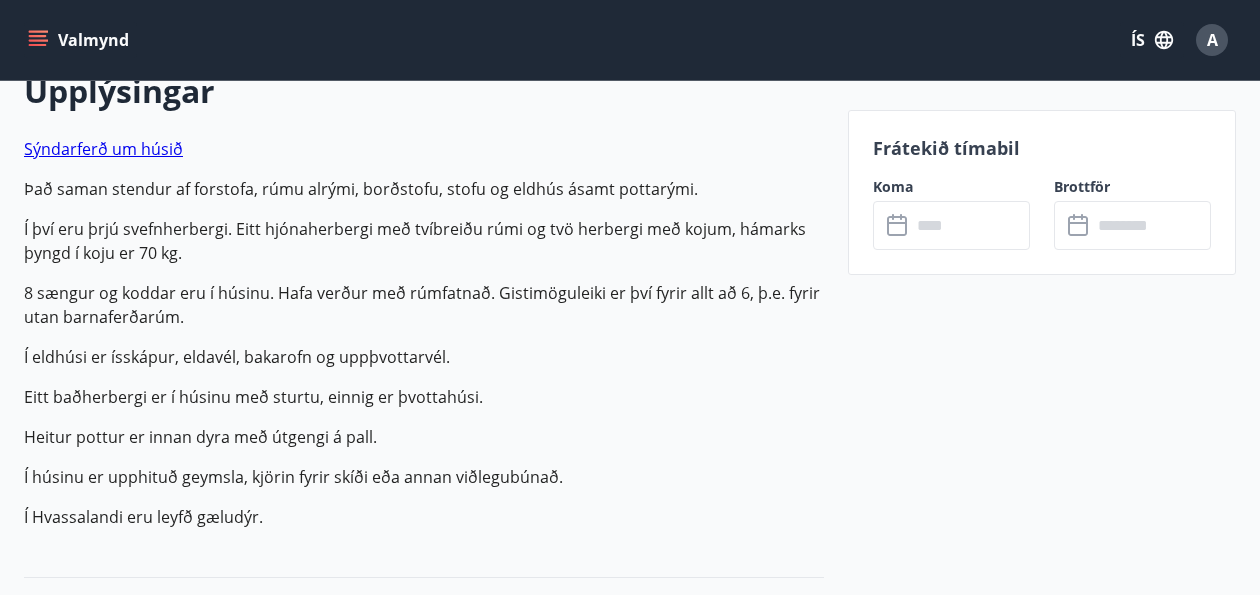 click at bounding box center (970, 225) 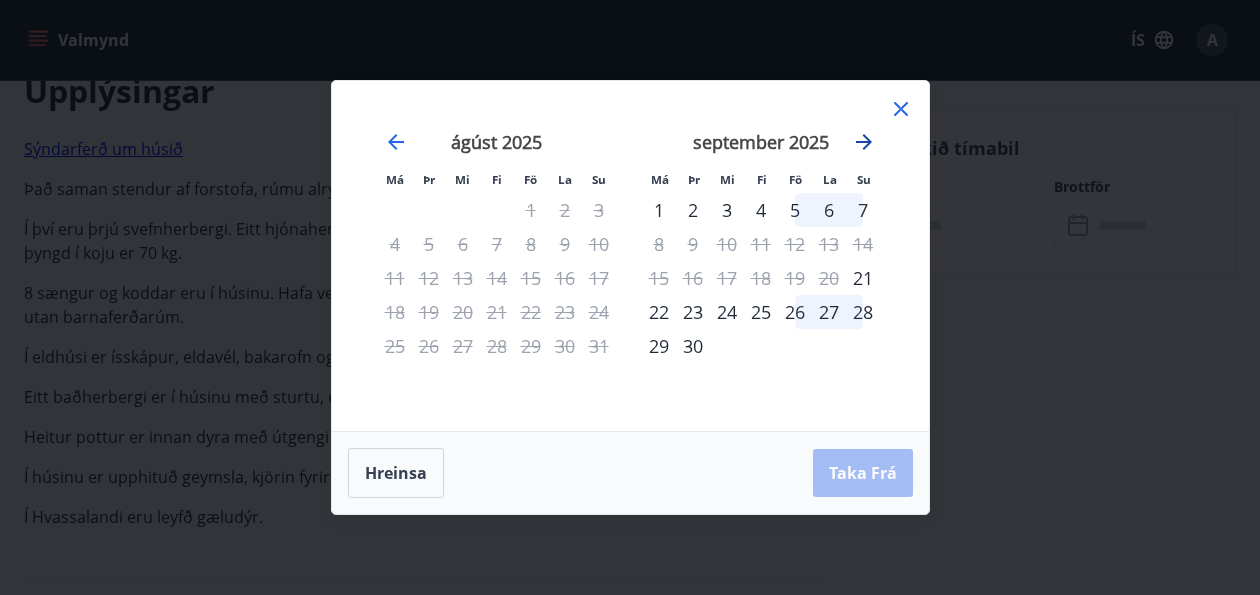 click 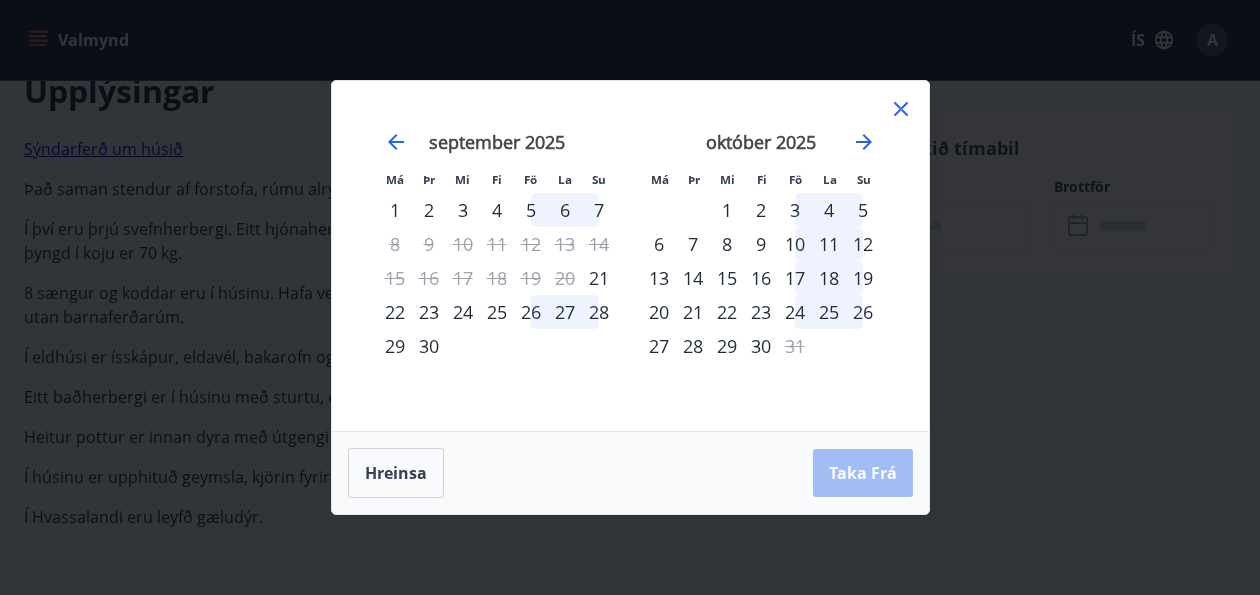 click on "19" at bounding box center (863, 278) 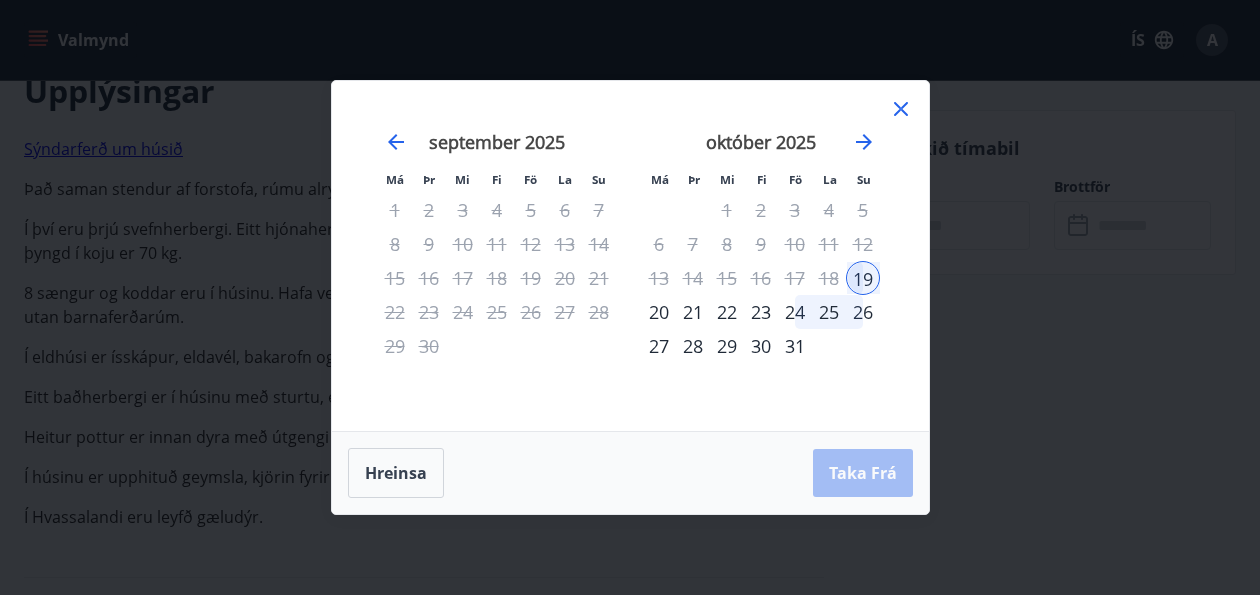 click on "25" at bounding box center [829, 312] 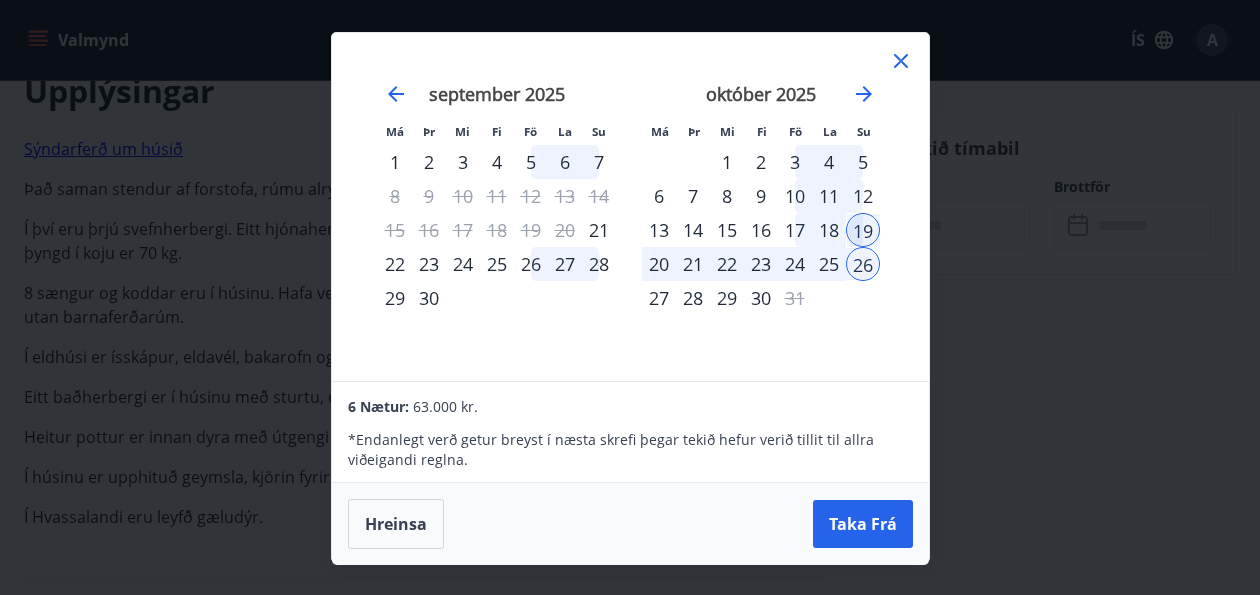 click on "25" at bounding box center (829, 264) 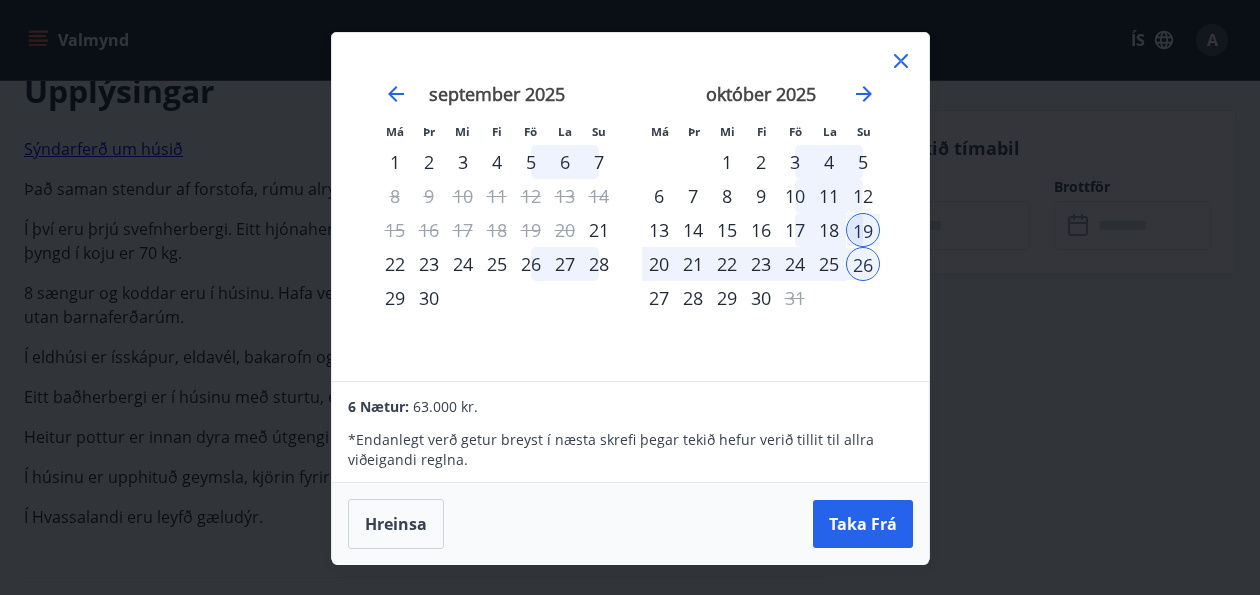 click on "25" at bounding box center (829, 264) 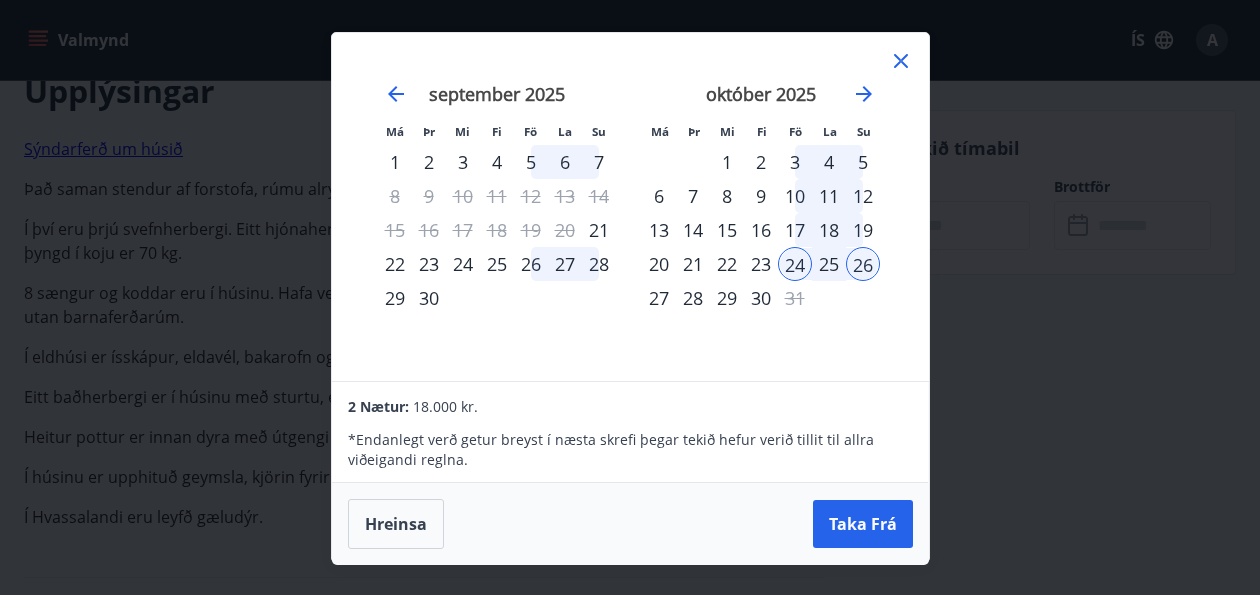 click on "19" at bounding box center [863, 230] 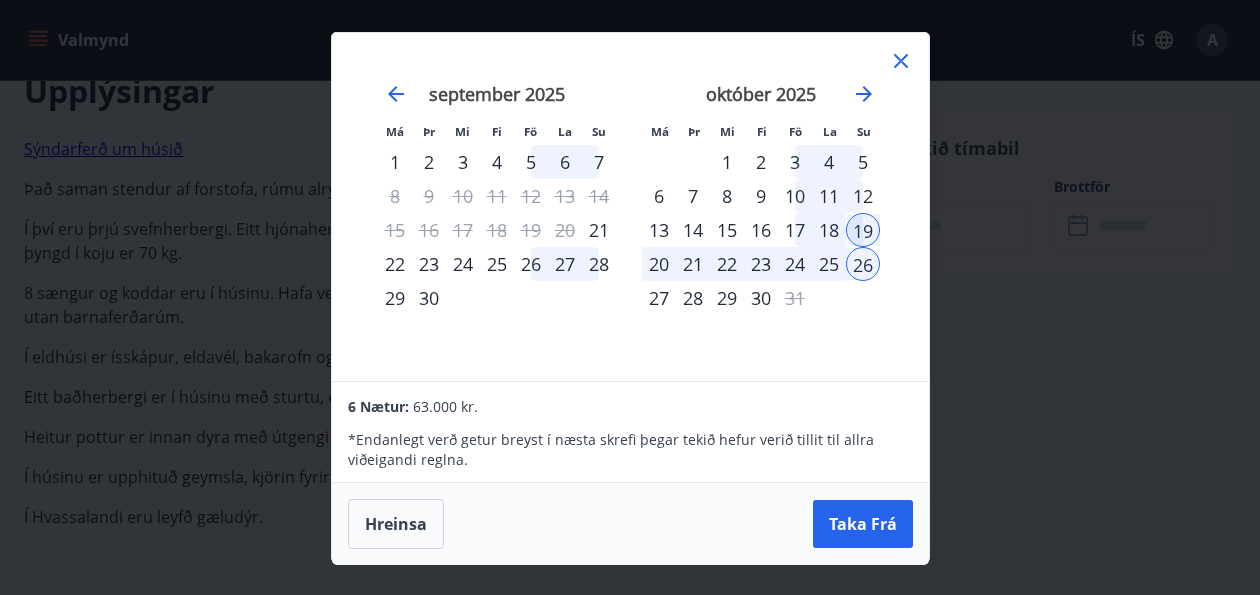 click on "24" at bounding box center [795, 264] 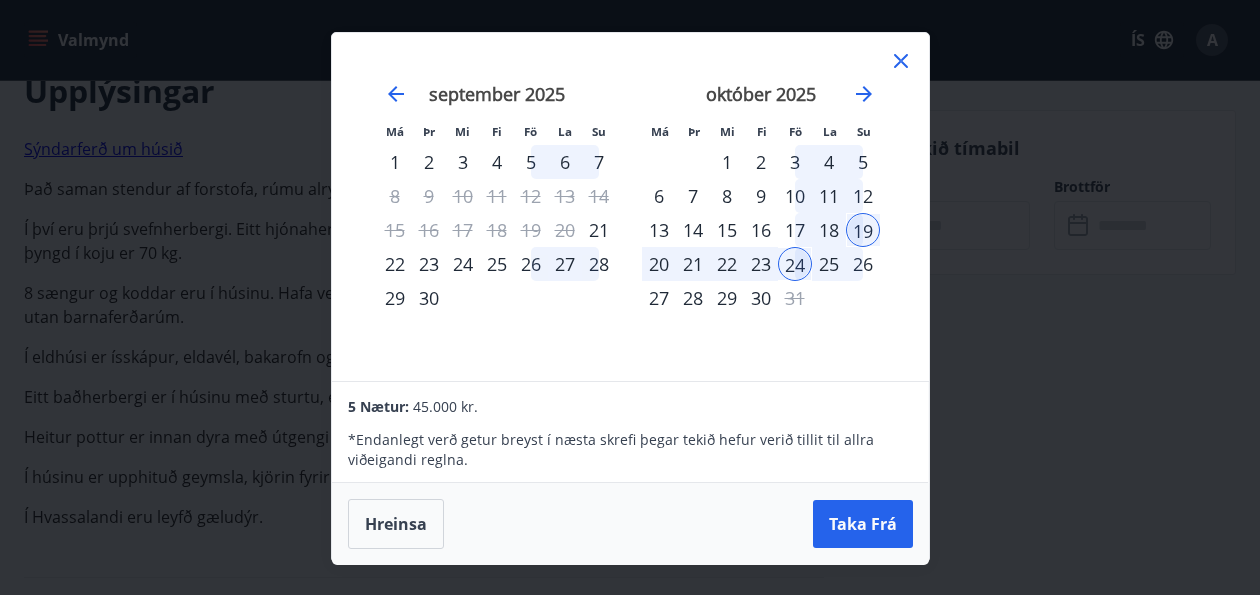 click on "25" at bounding box center (829, 264) 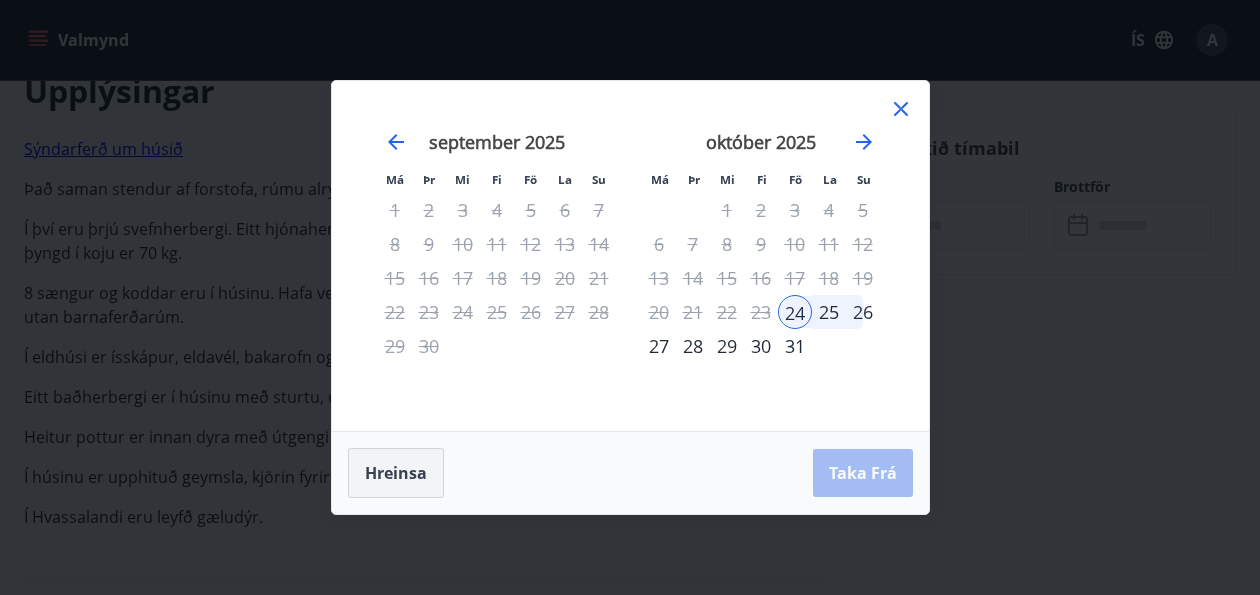 click on "Hreinsa" at bounding box center [396, 473] 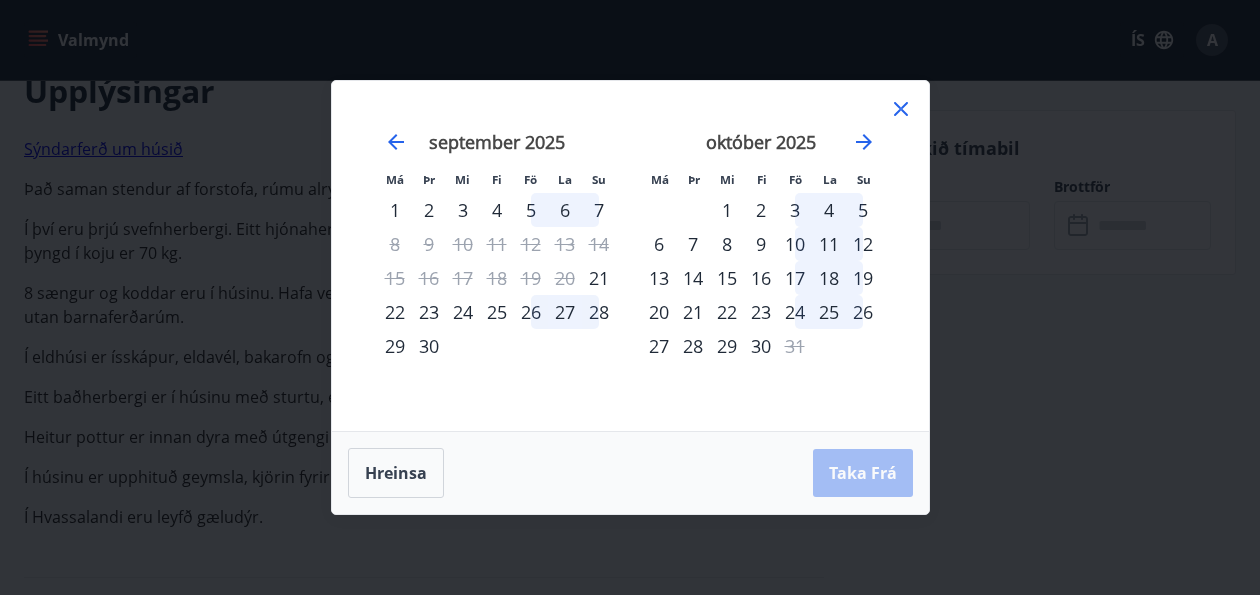 click on "19" at bounding box center [863, 278] 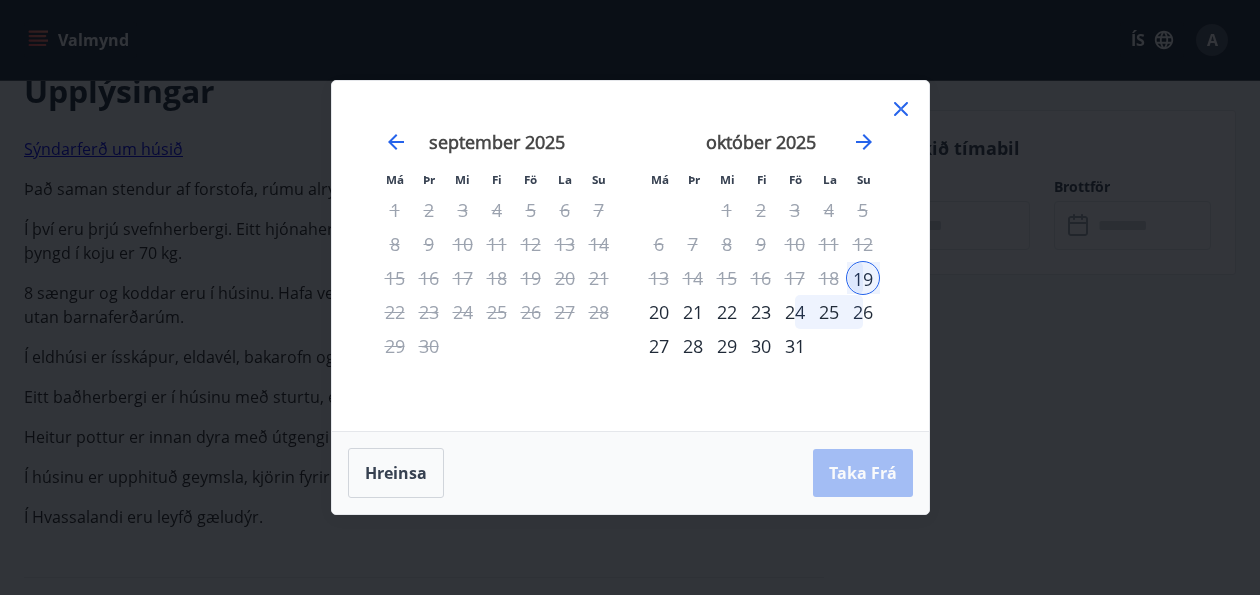 click on "25" at bounding box center (829, 312) 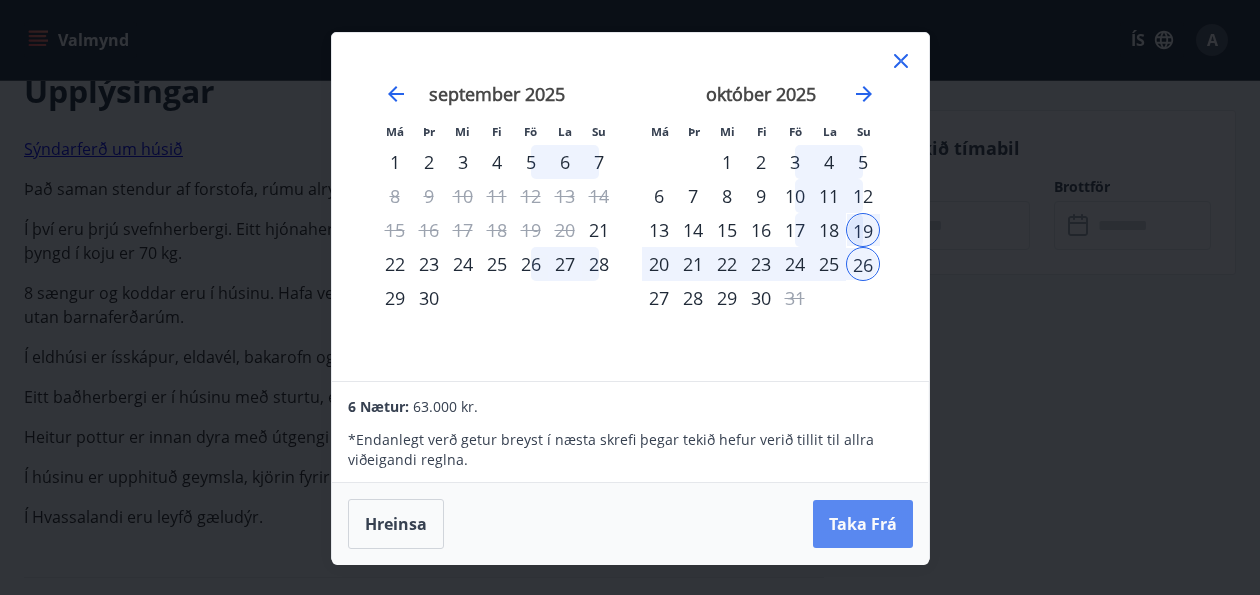 click on "Taka Frá" at bounding box center [863, 524] 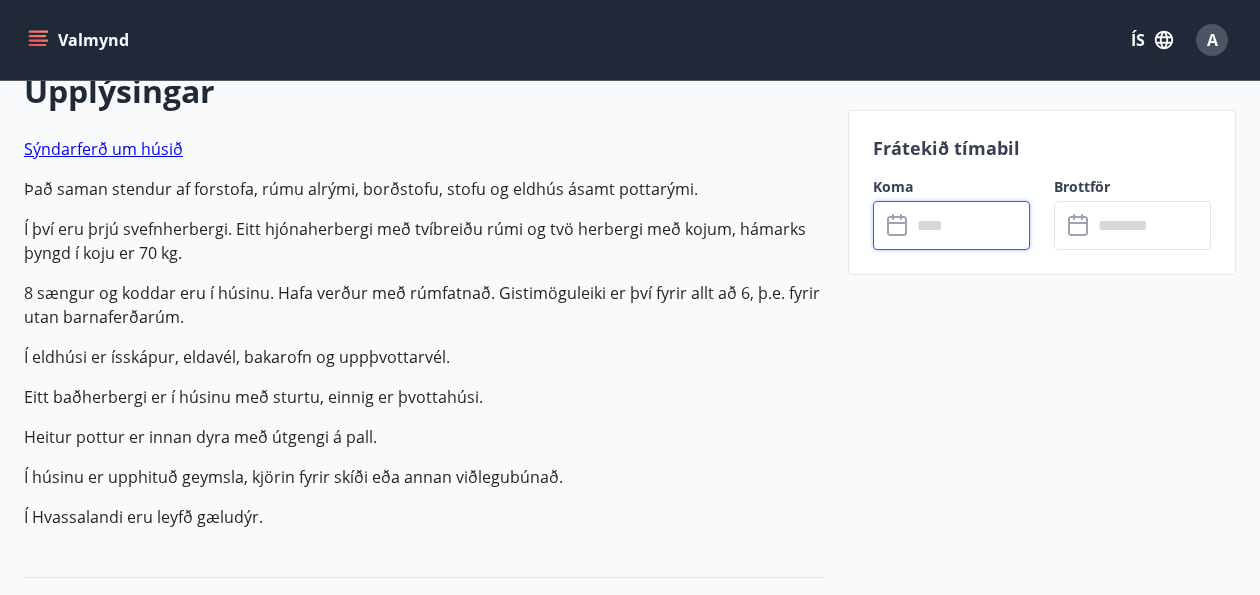 type on "******" 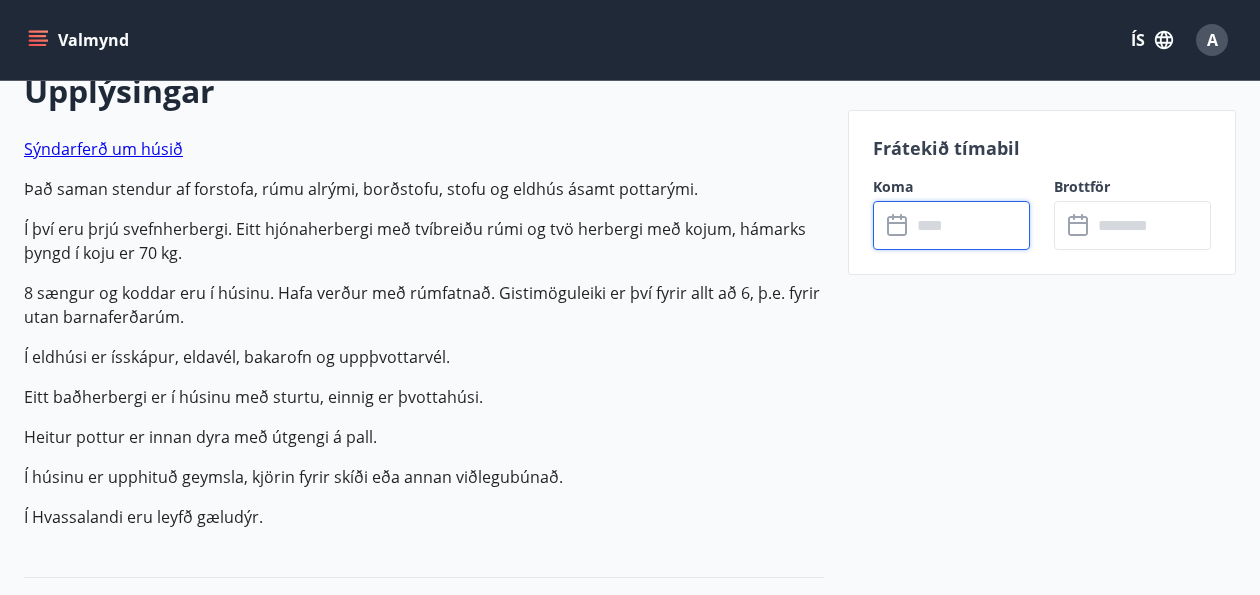 type on "******" 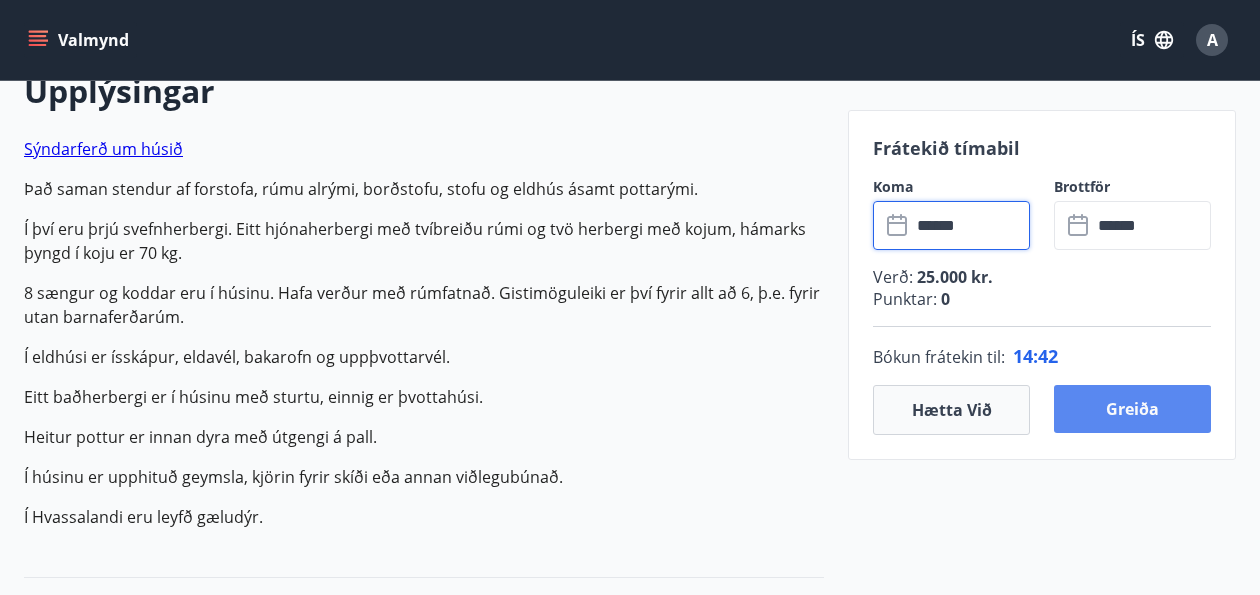 click on "Greiða" at bounding box center [1132, 409] 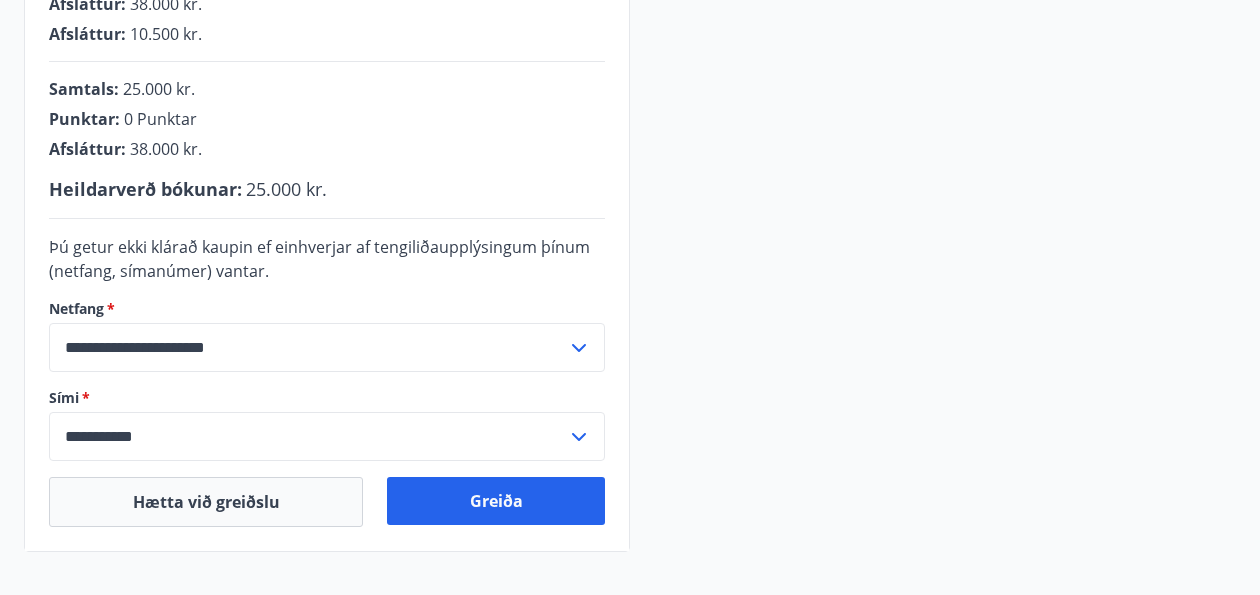 scroll, scrollTop: 550, scrollLeft: 0, axis: vertical 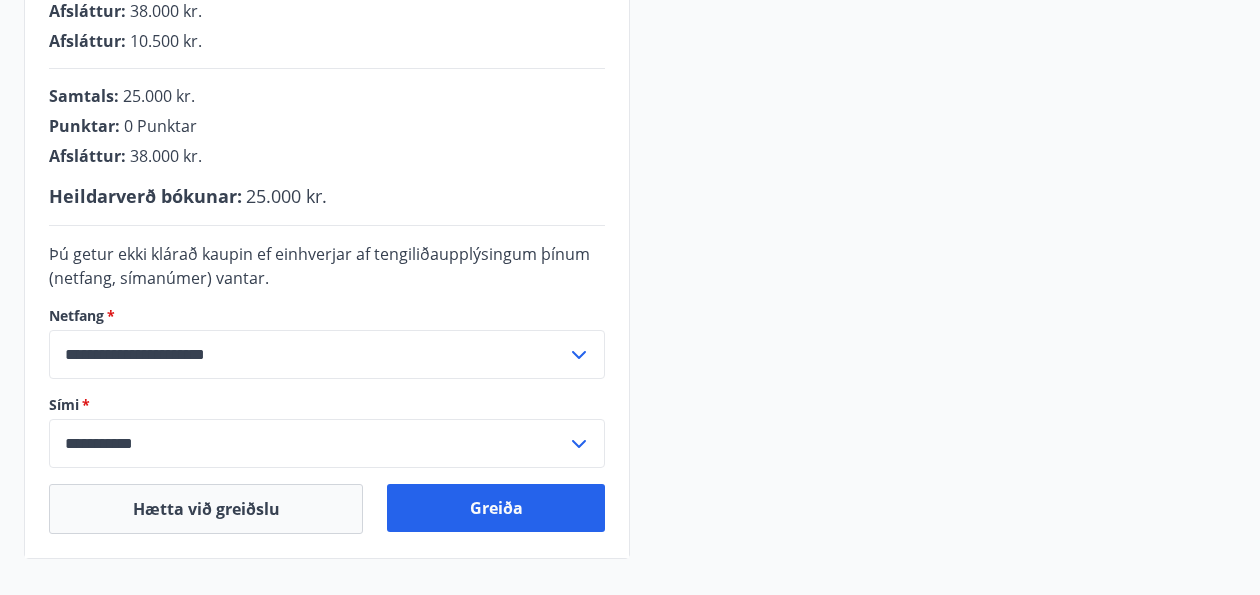 click on "**********" at bounding box center (308, 443) 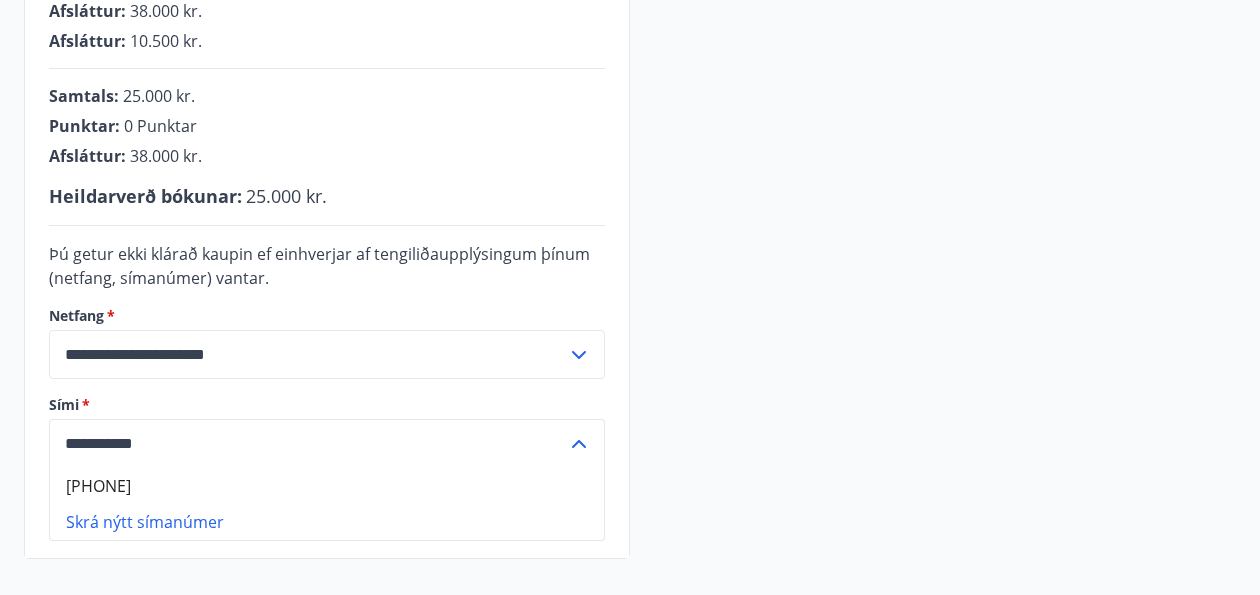 click on "**********" at bounding box center (630, 139) 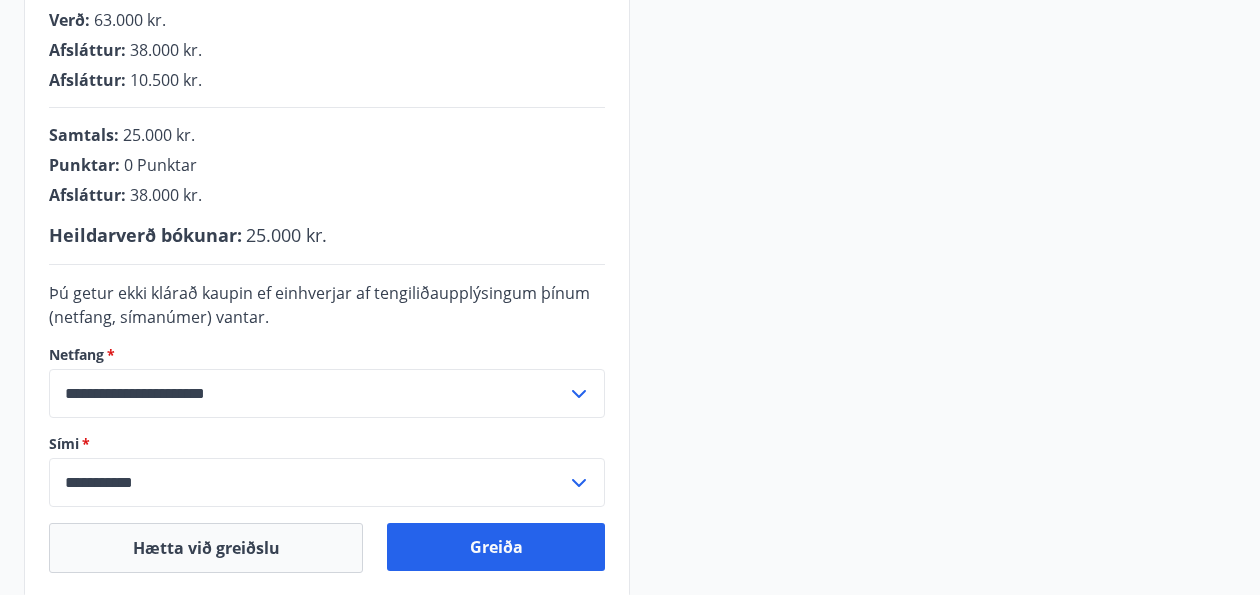 scroll, scrollTop: 513, scrollLeft: 0, axis: vertical 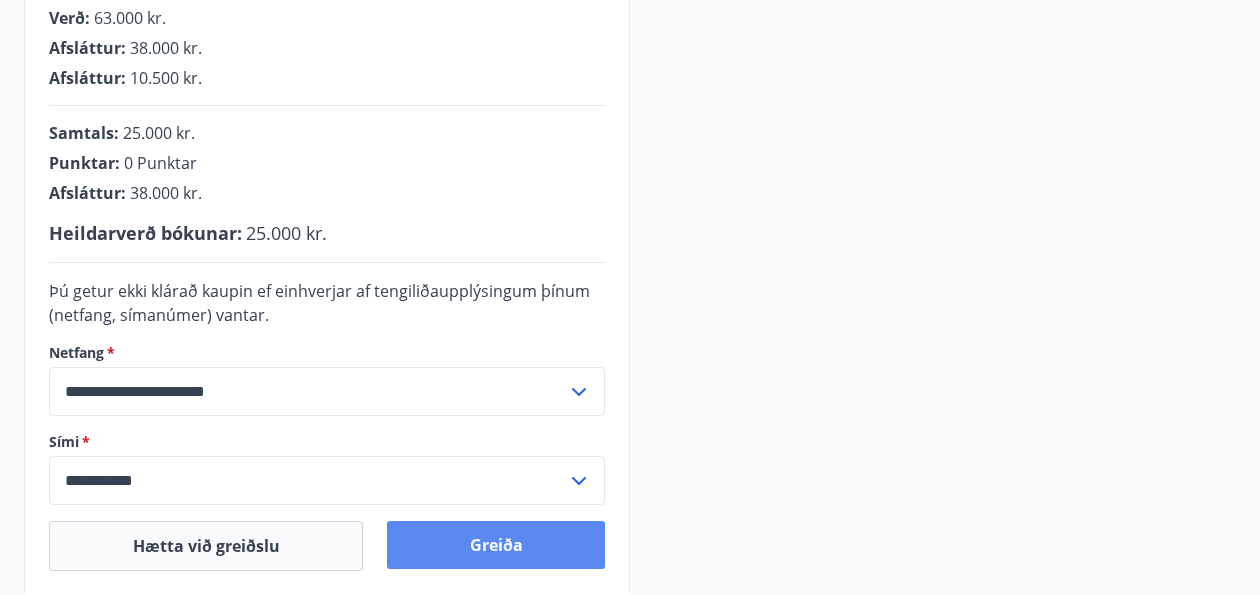 click on "Greiða" at bounding box center [496, 545] 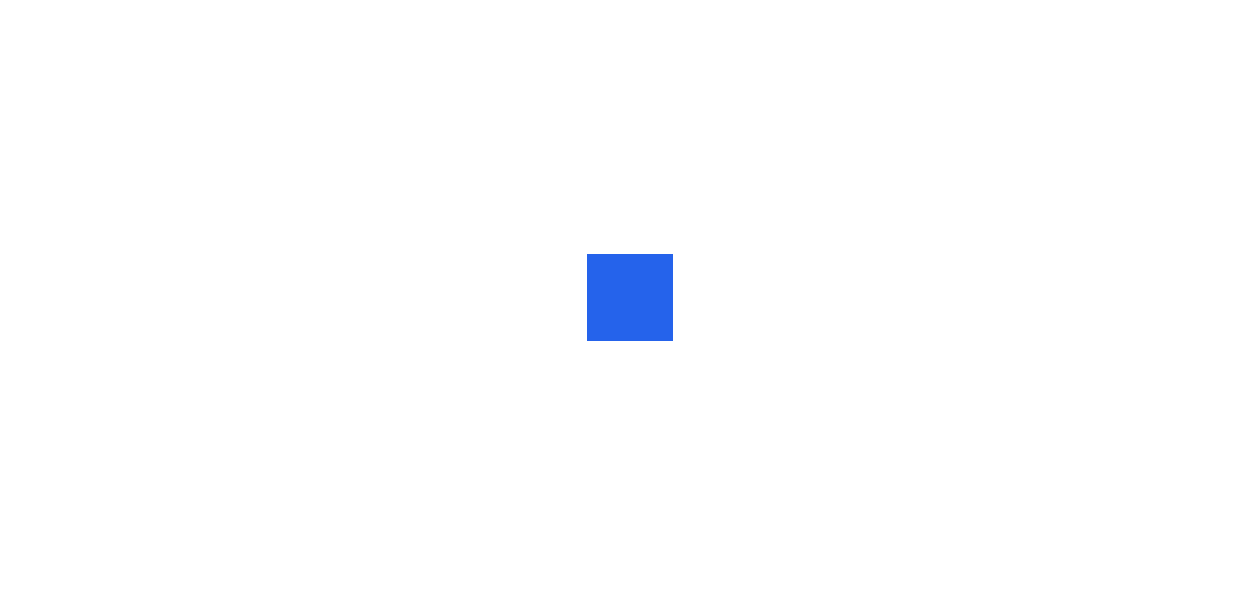 scroll, scrollTop: 0, scrollLeft: 0, axis: both 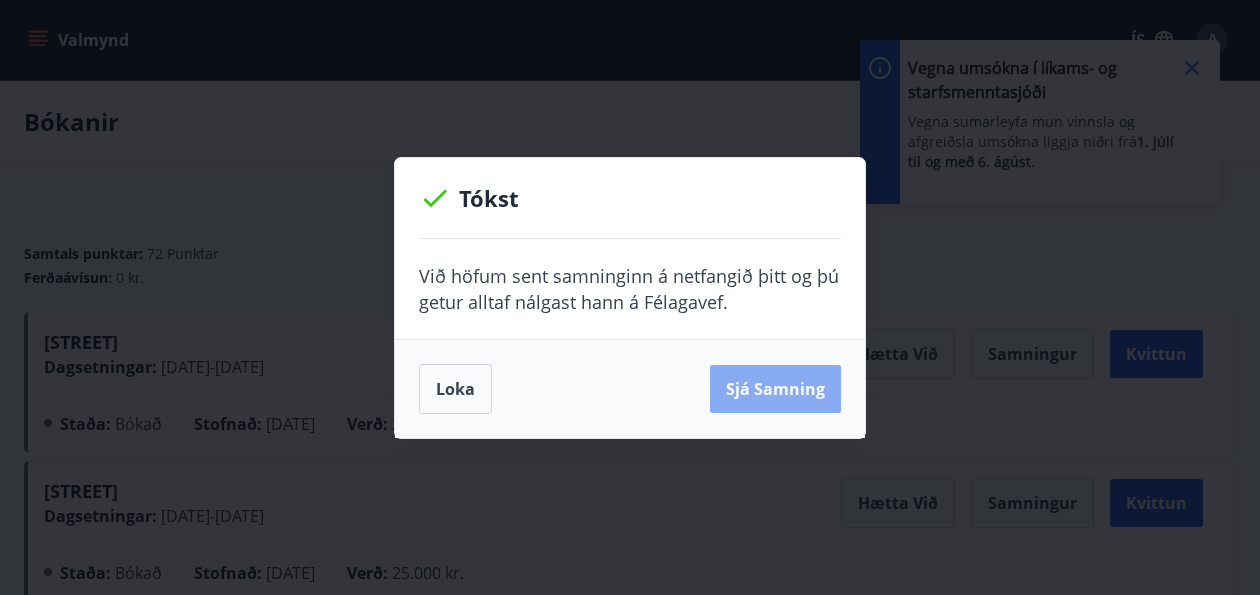 click on "Sjá samning" at bounding box center (775, 389) 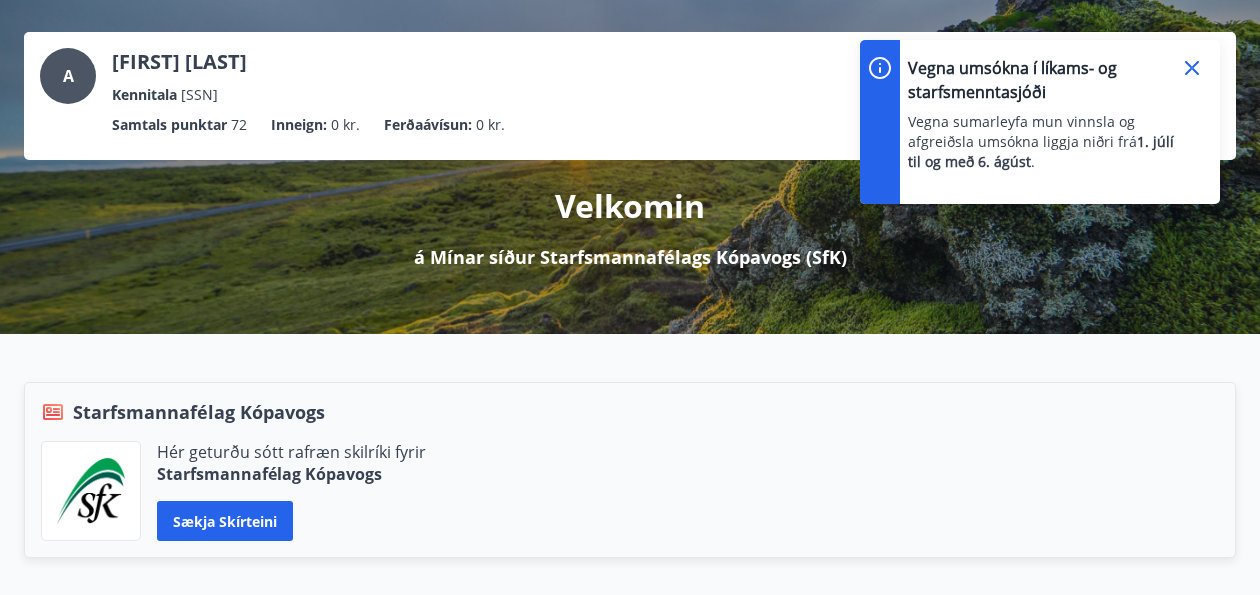 scroll, scrollTop: 0, scrollLeft: 0, axis: both 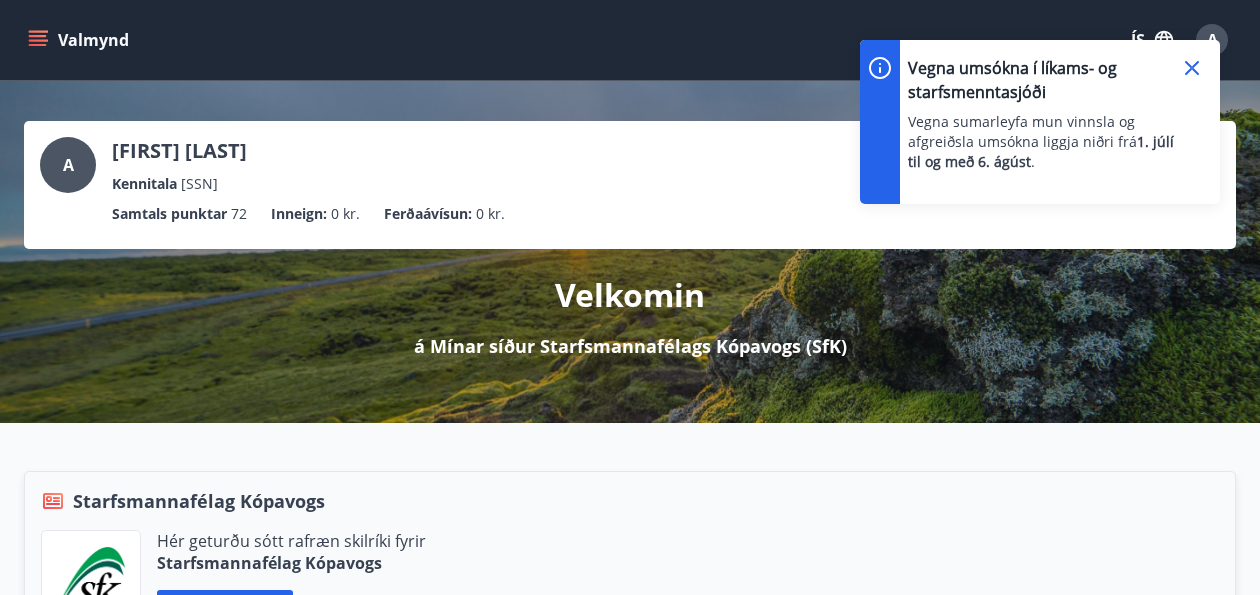 click 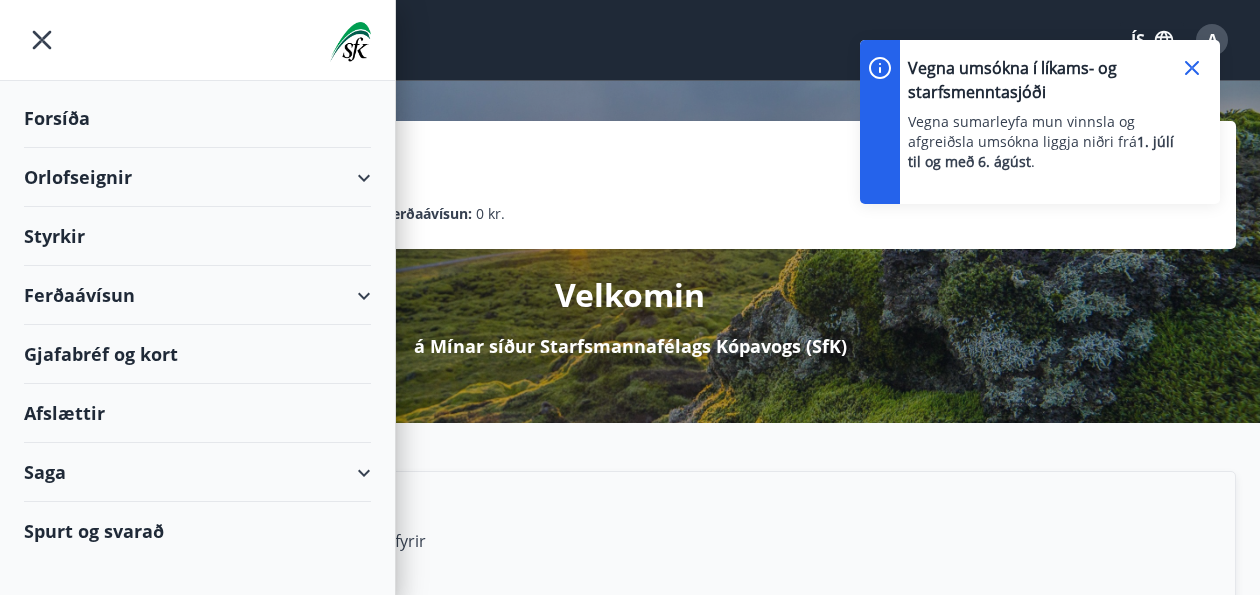 click on "Orlofseignir" at bounding box center [197, 177] 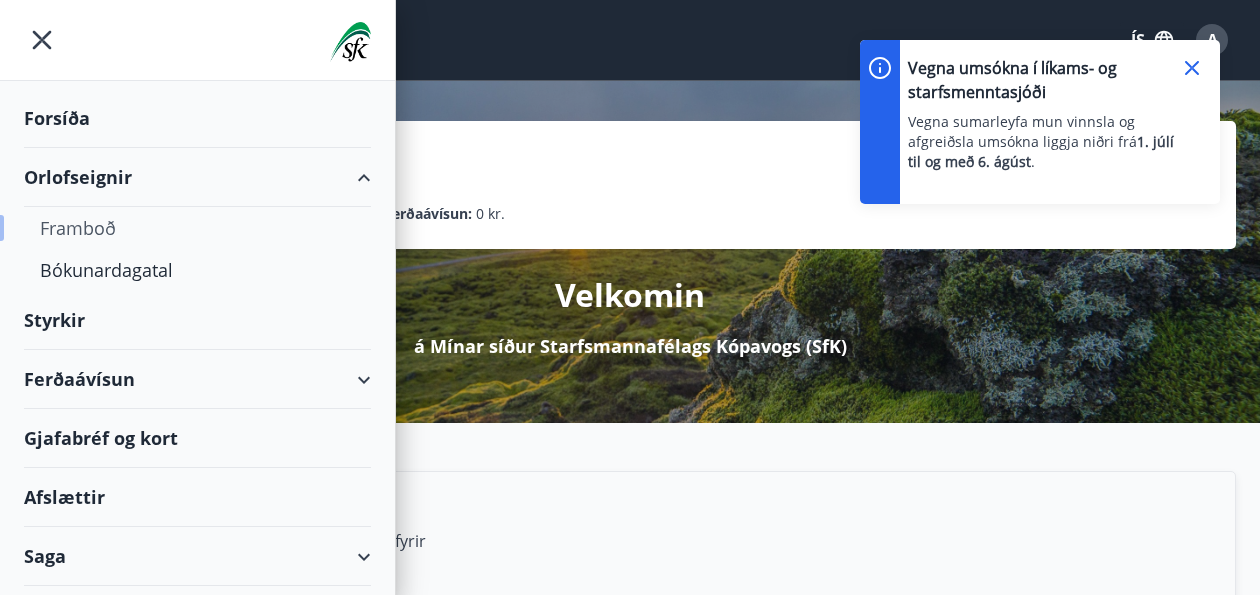 click on "Framboð" at bounding box center [197, 228] 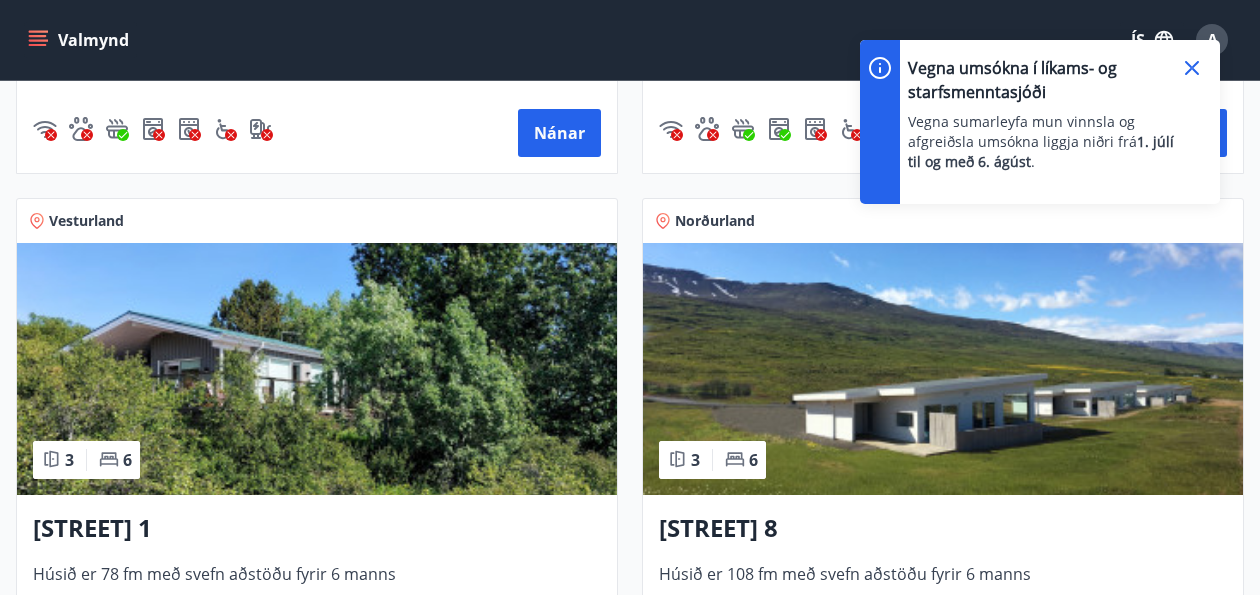 click on "[NUMBER] [STREET]" at bounding box center [943, 529] 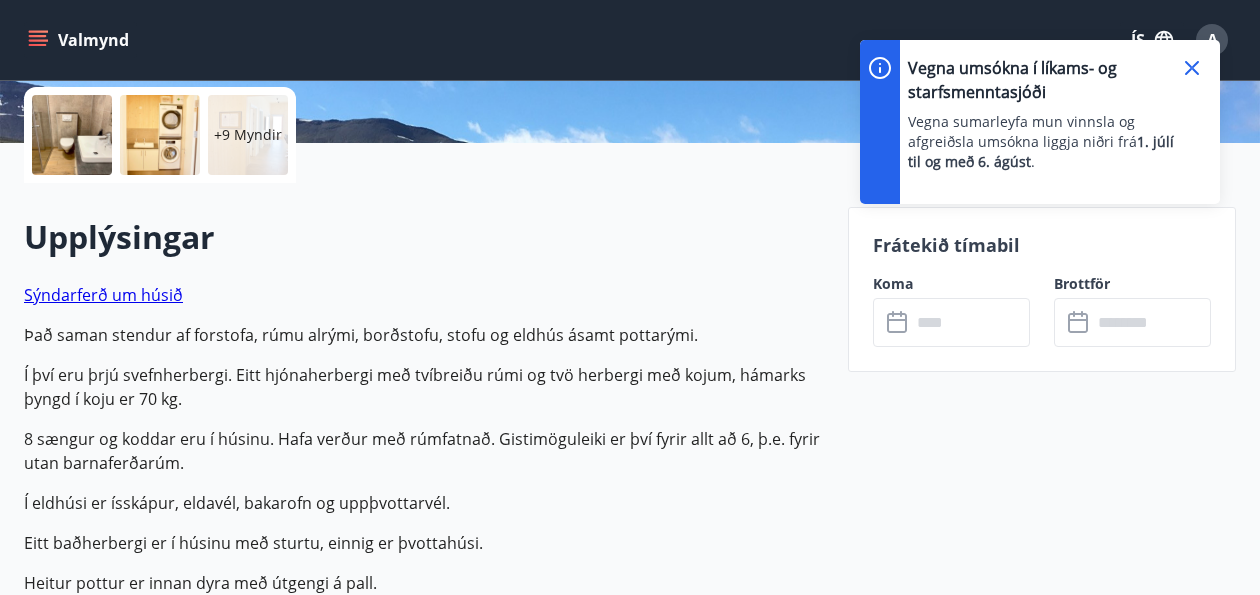 scroll, scrollTop: 0, scrollLeft: 0, axis: both 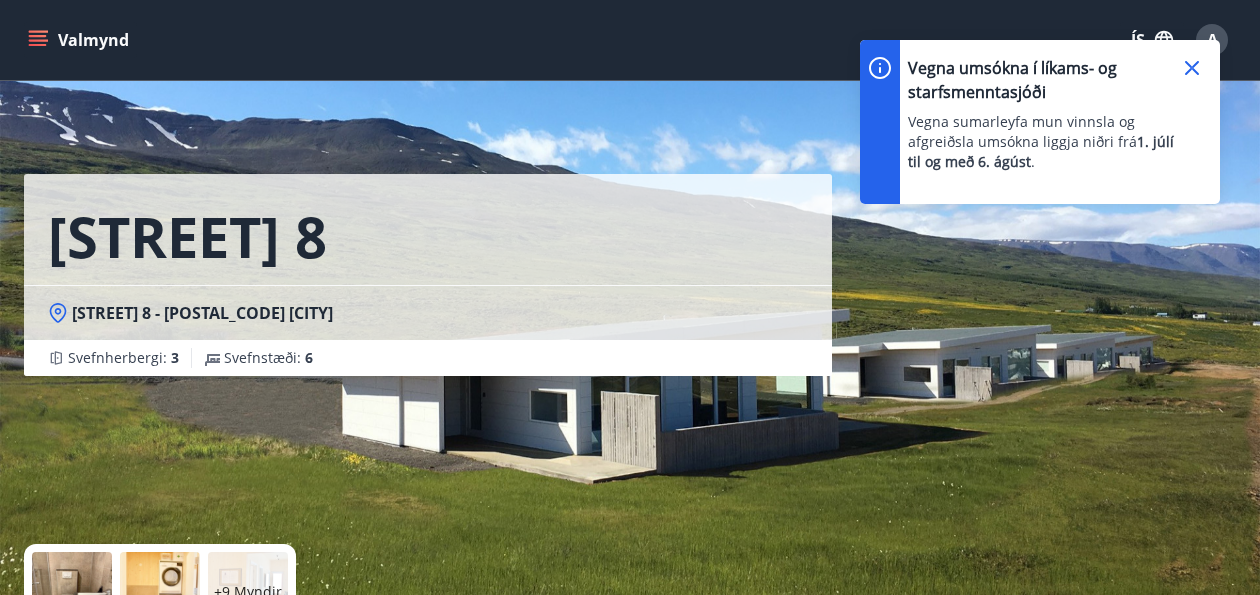 click 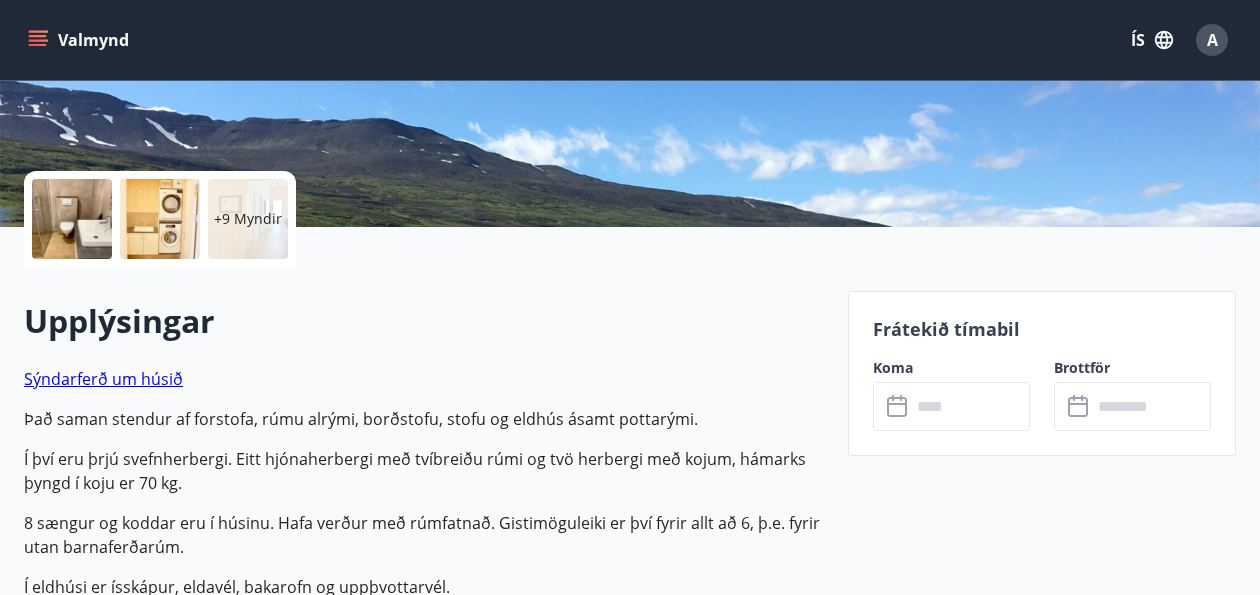 scroll, scrollTop: 532, scrollLeft: 0, axis: vertical 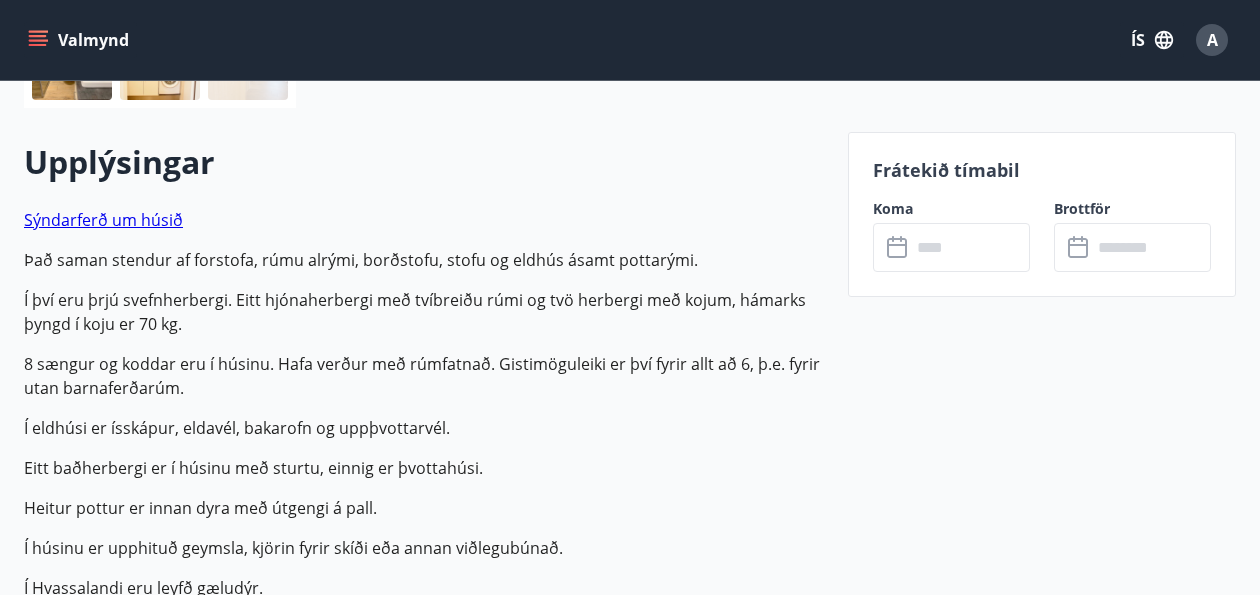 click at bounding box center (970, 247) 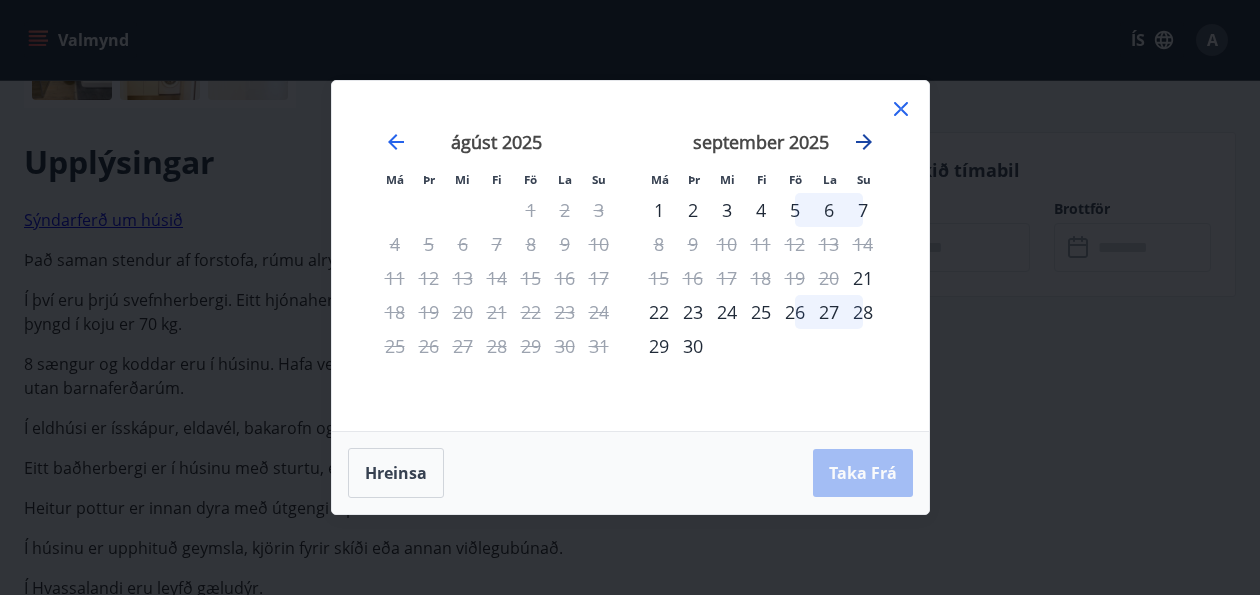 click 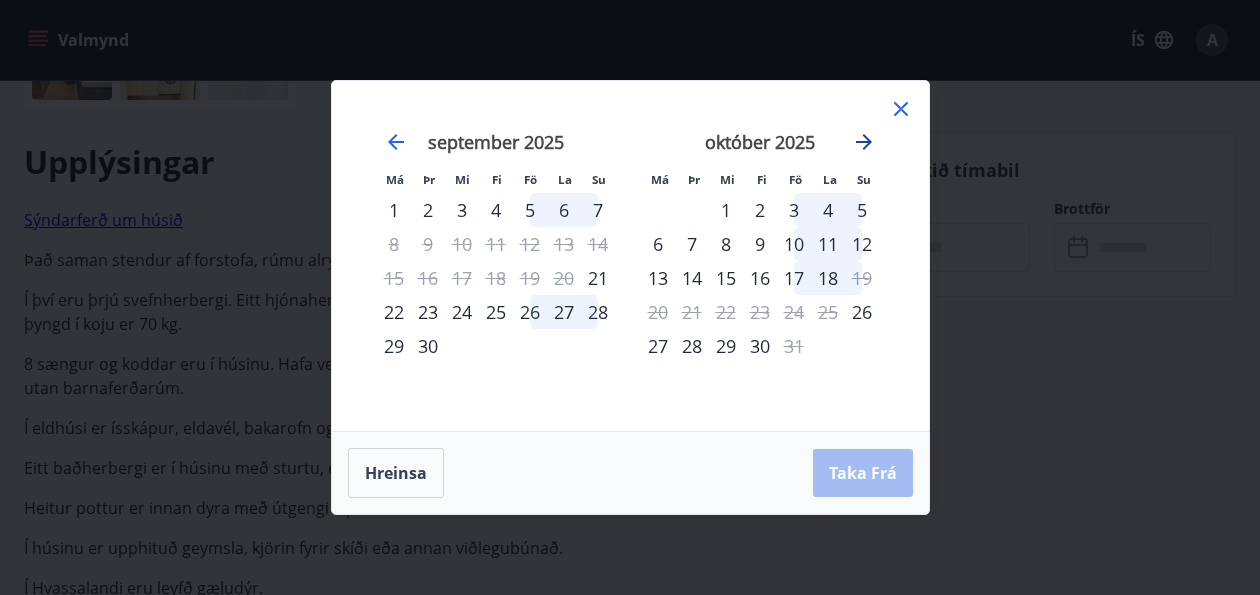 click 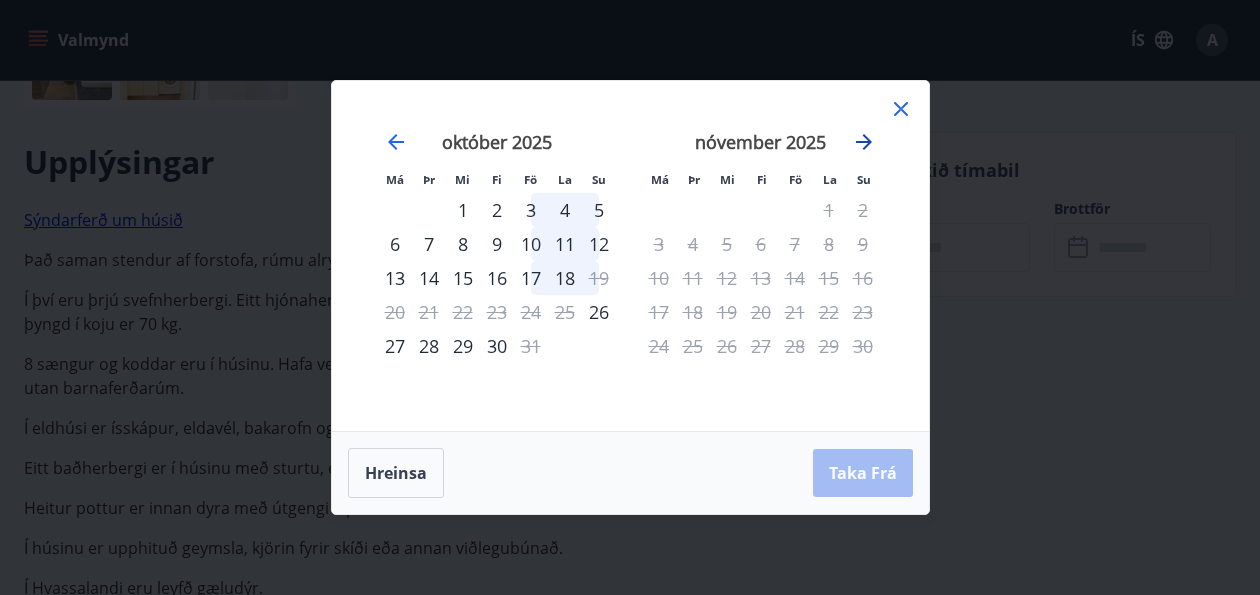 click 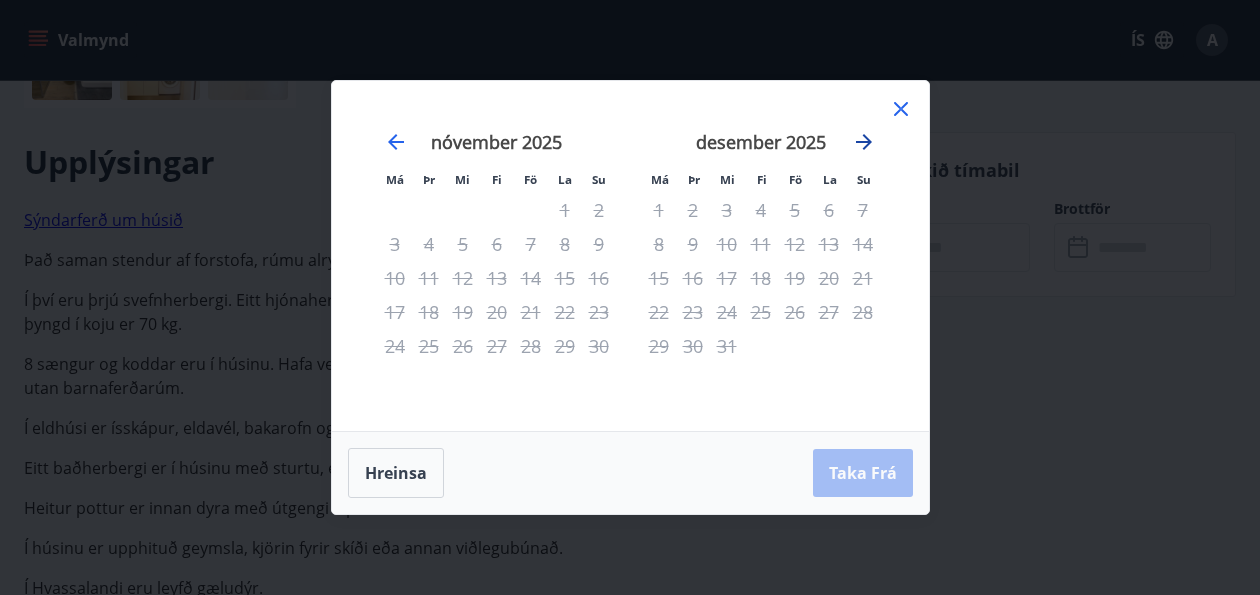 click 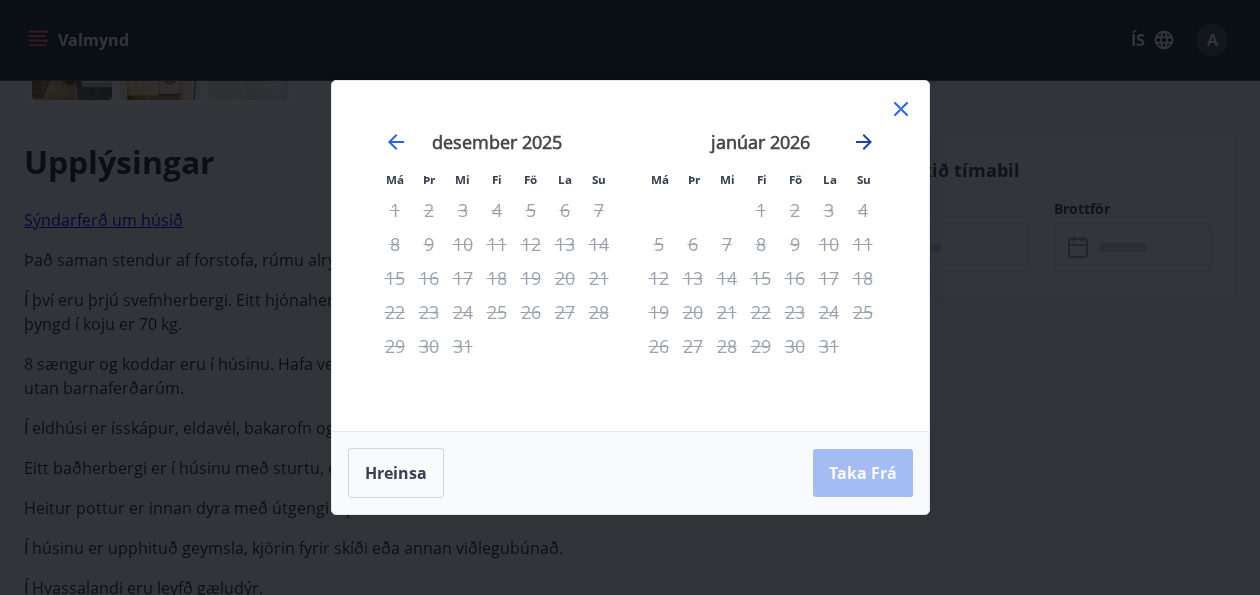 click 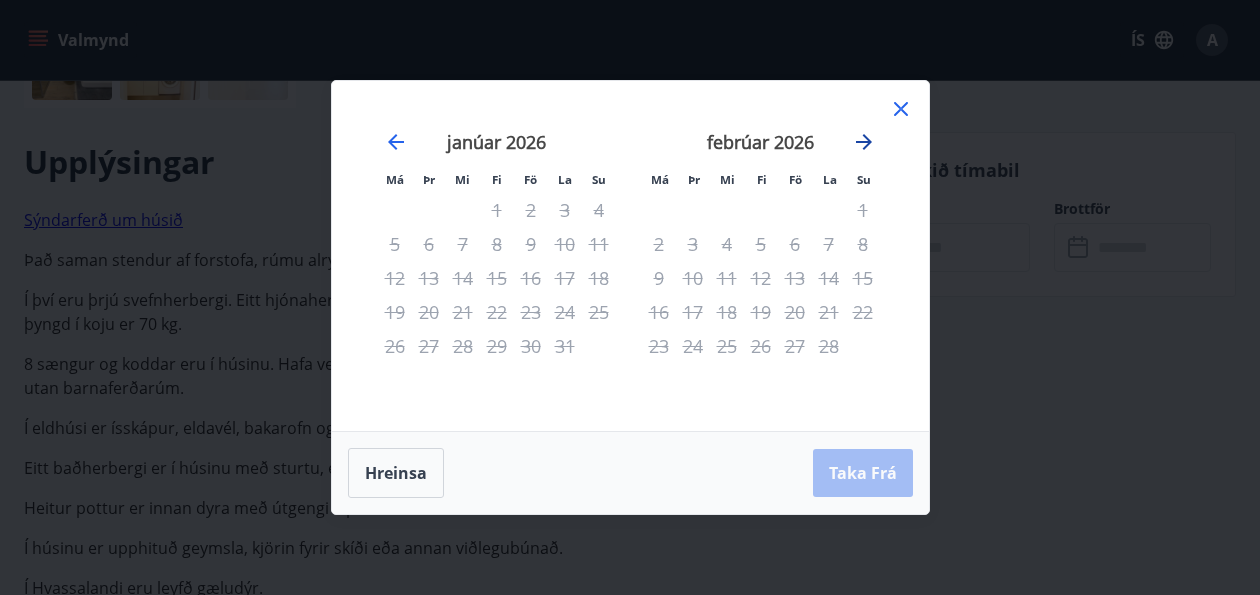 click 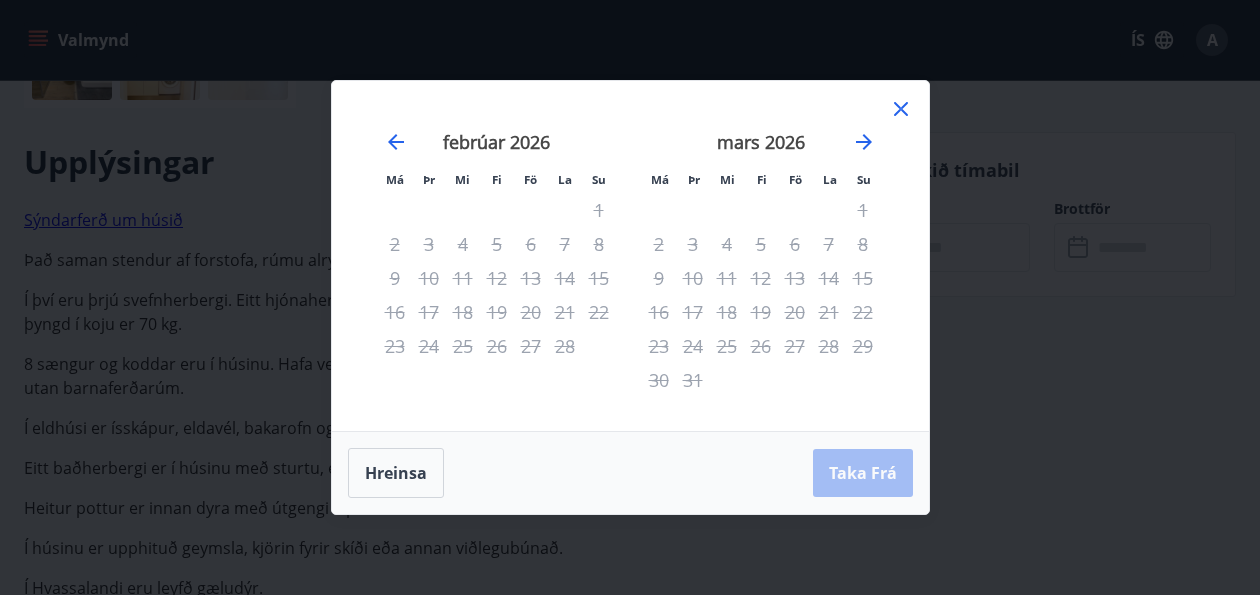 click on "2" at bounding box center (395, 244) 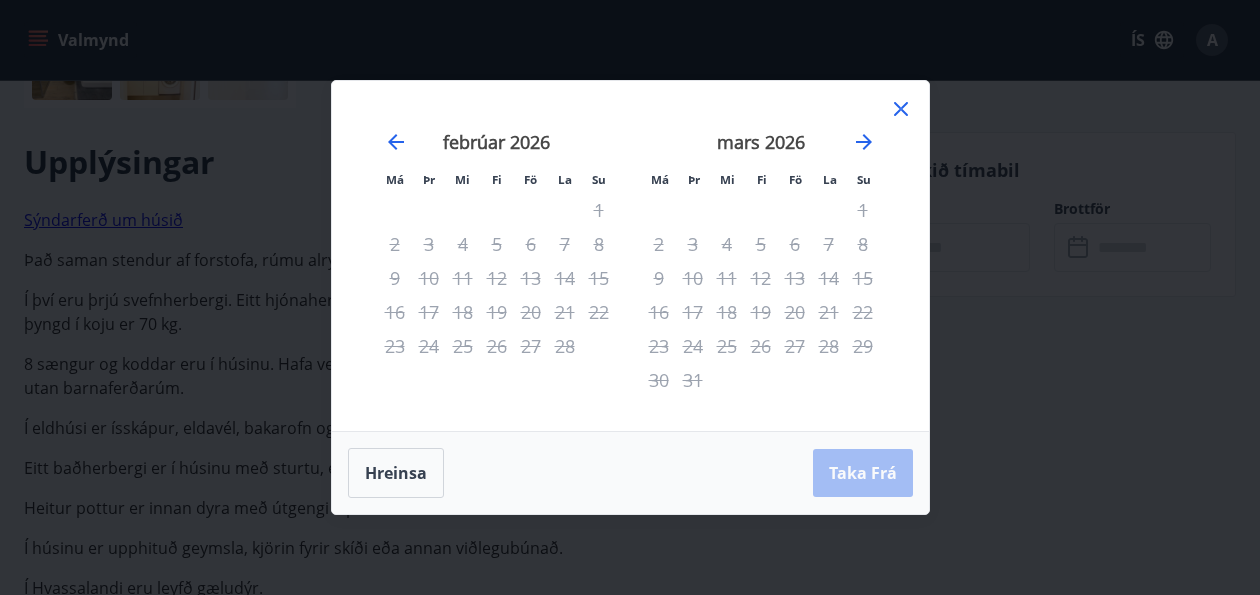 click 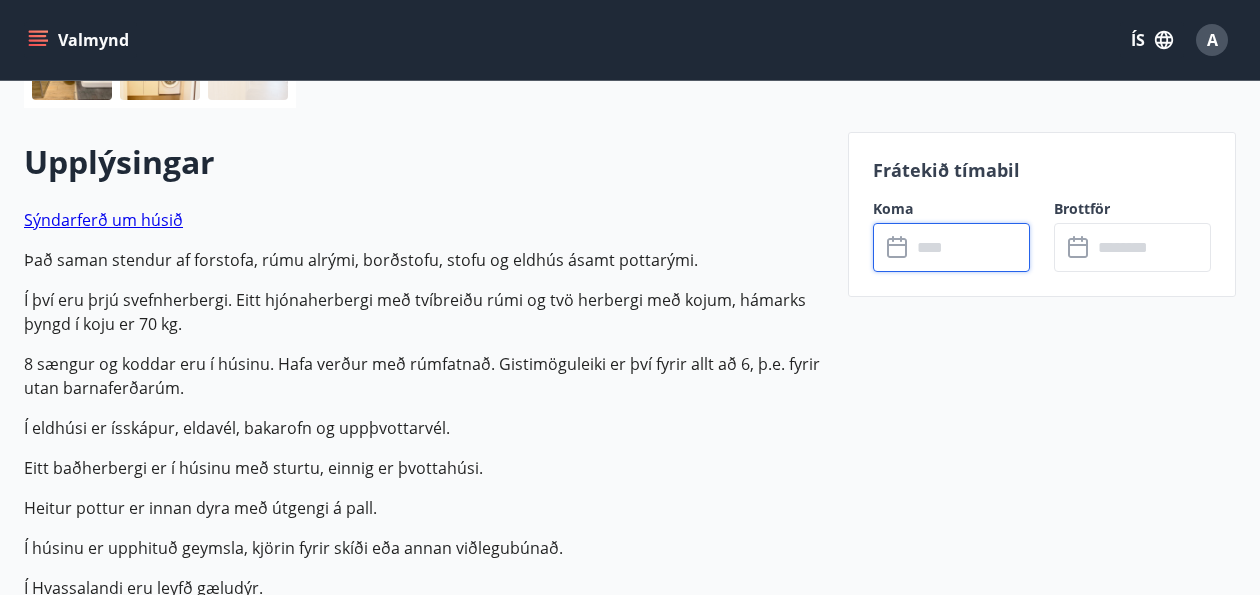 click on "Valmynd" at bounding box center (80, 40) 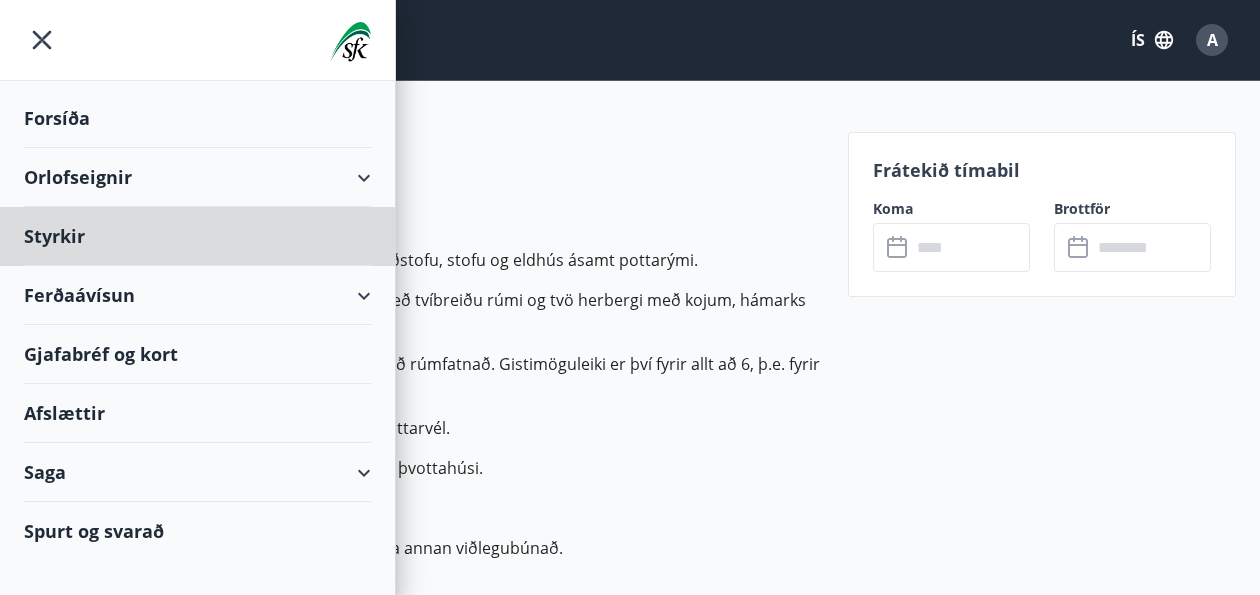 click on "Forsíða" at bounding box center (197, 118) 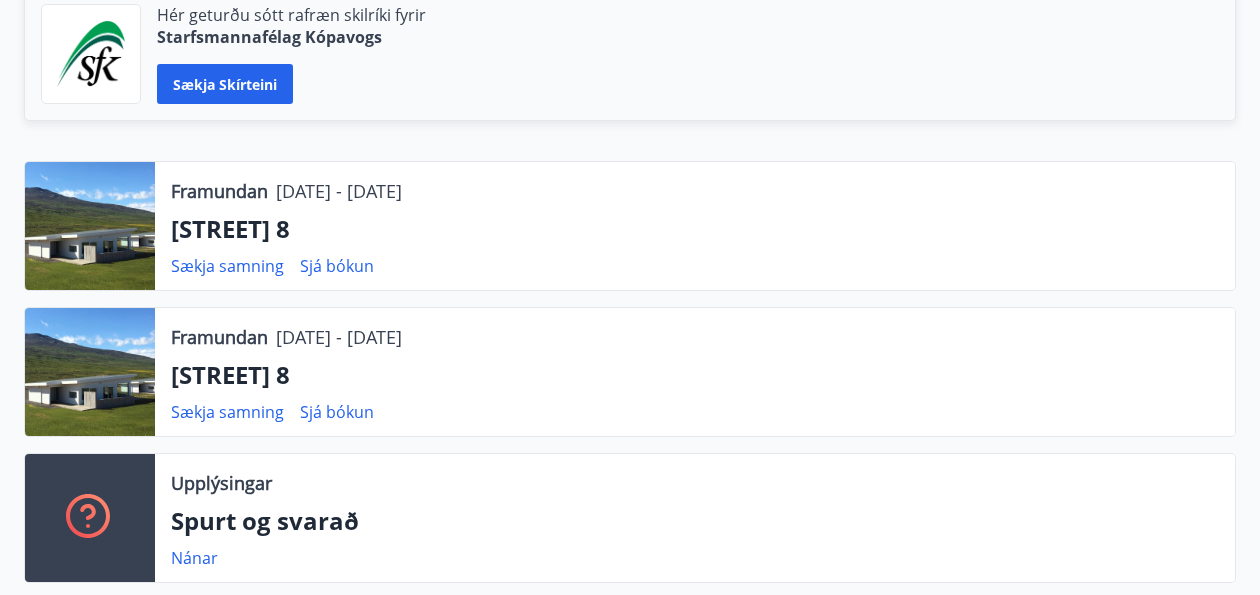 scroll, scrollTop: 522, scrollLeft: 0, axis: vertical 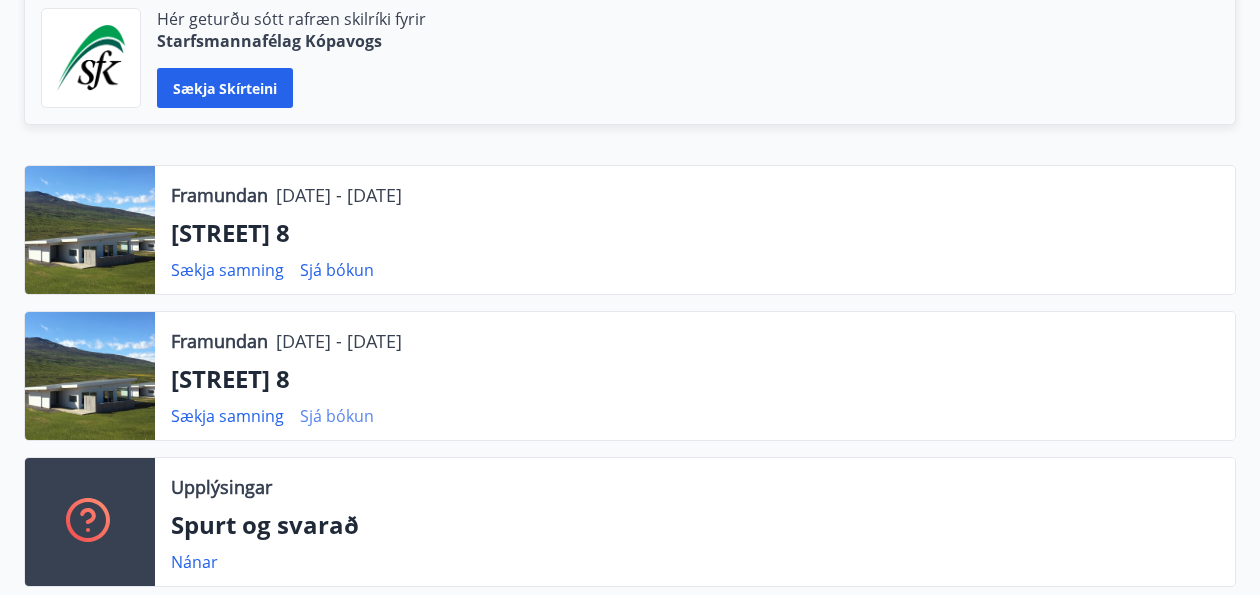 click on "Sjá bókun" at bounding box center [337, 416] 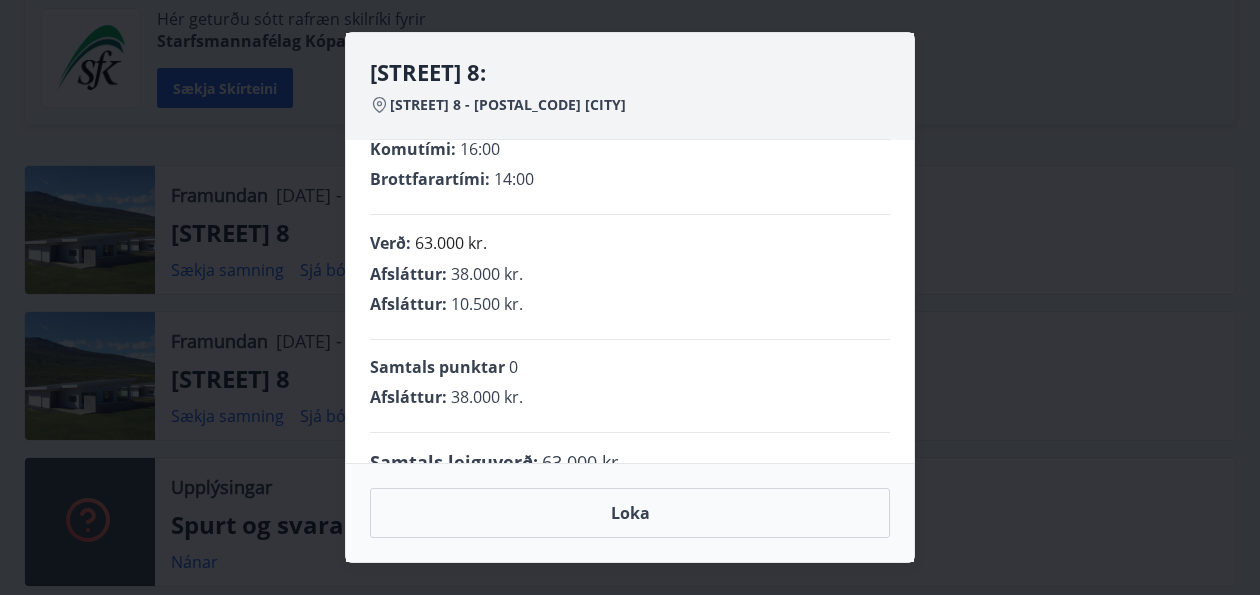 scroll, scrollTop: 100, scrollLeft: 0, axis: vertical 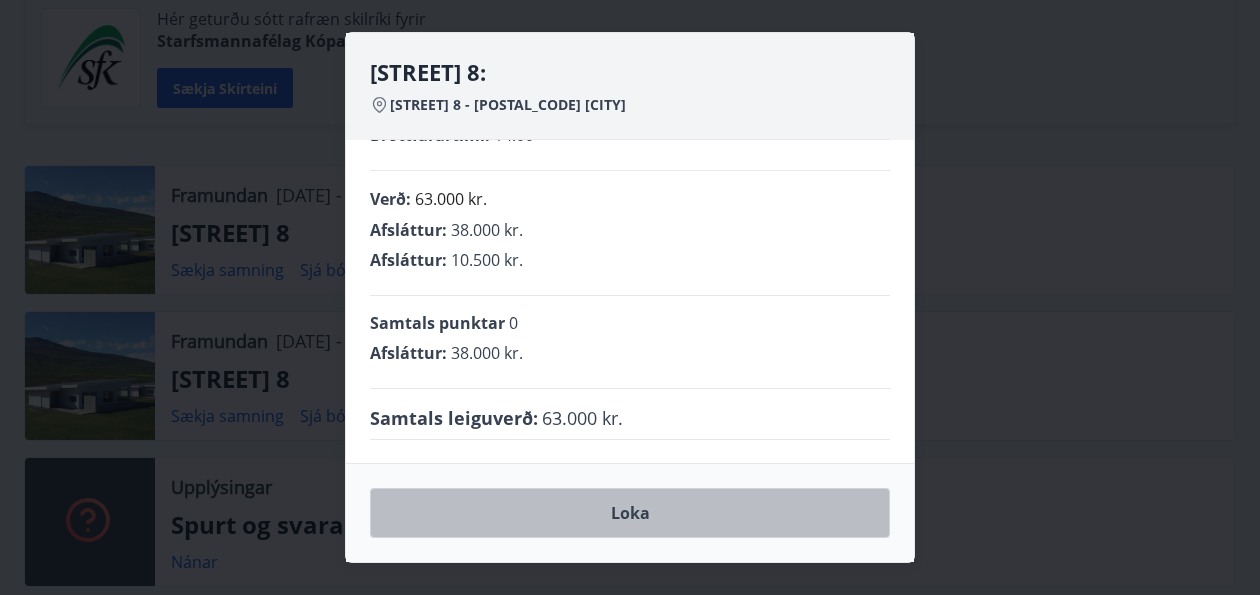 click on "Loka" at bounding box center [630, 513] 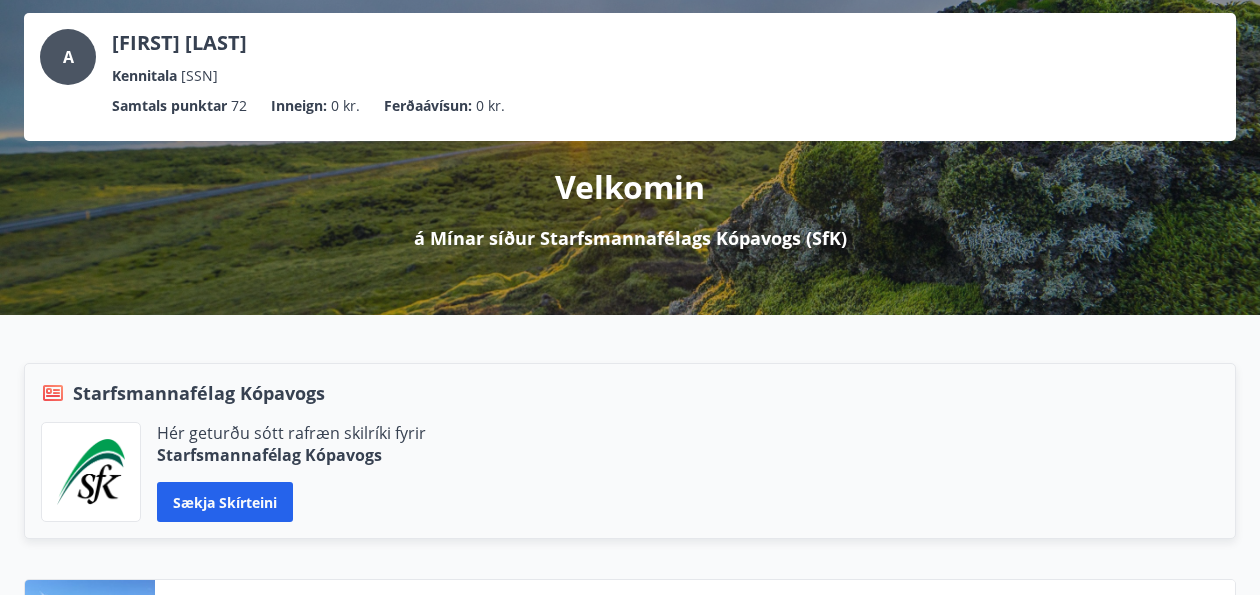 scroll, scrollTop: 0, scrollLeft: 0, axis: both 